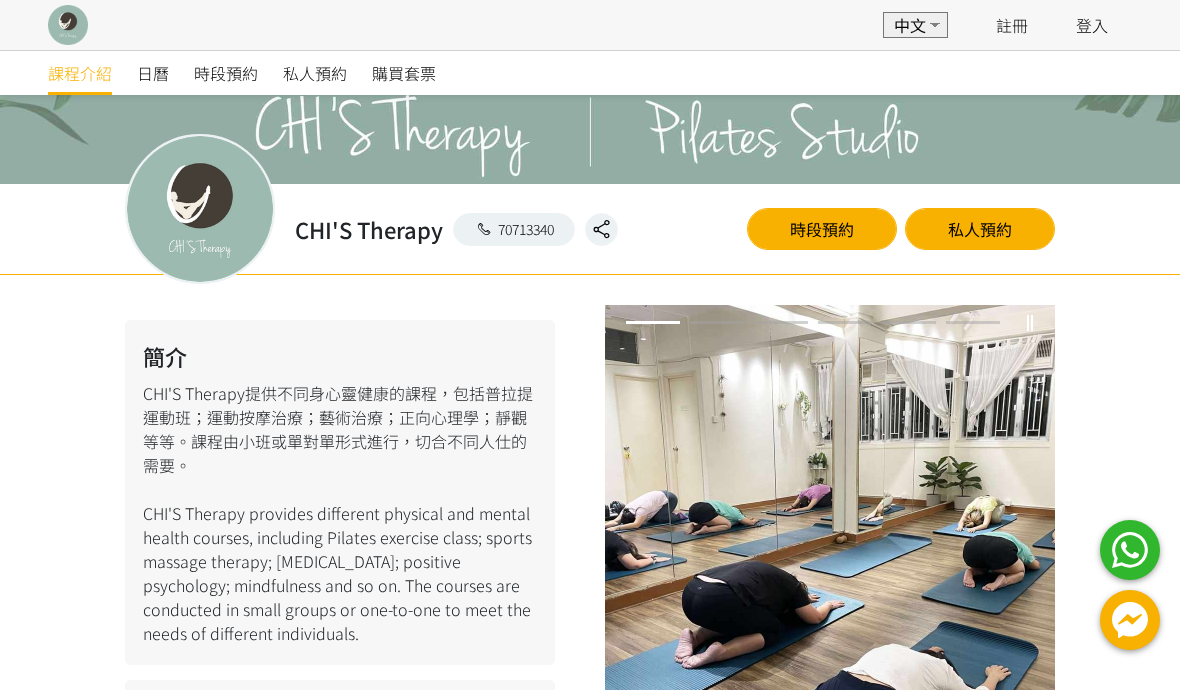 scroll, scrollTop: 306, scrollLeft: 0, axis: vertical 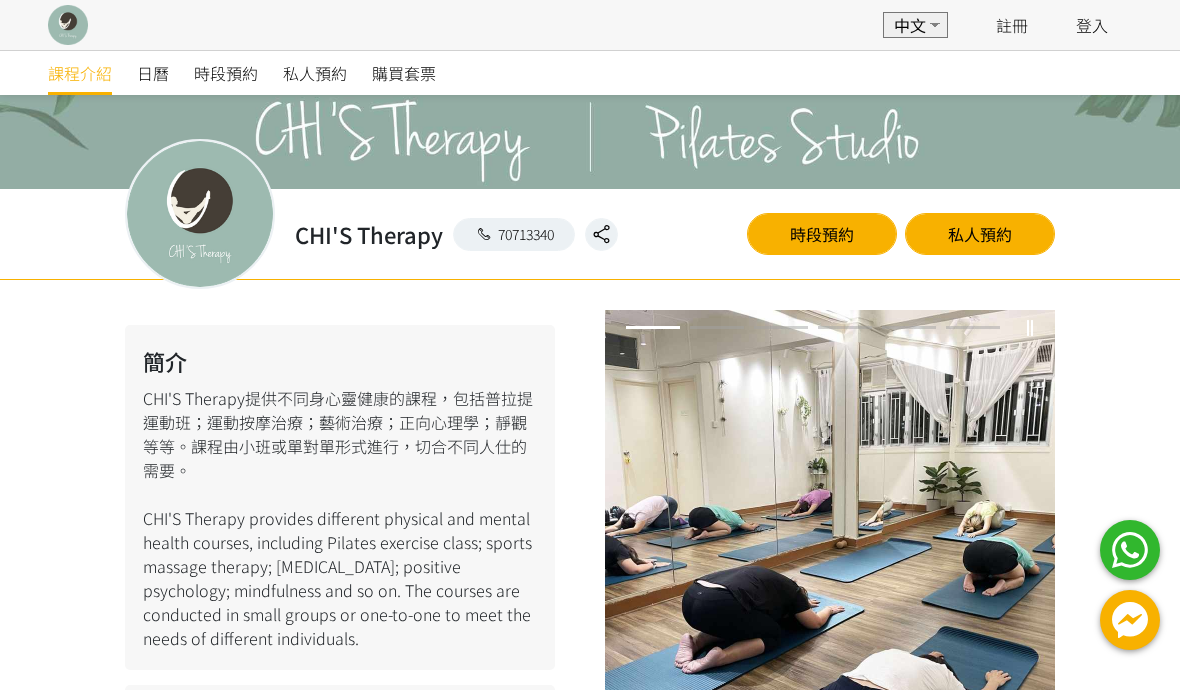click on "時段預約" at bounding box center (822, 234) 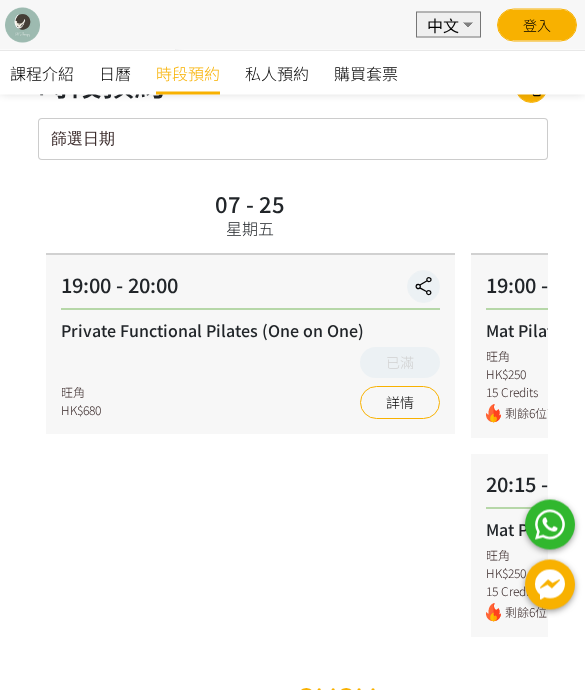 scroll, scrollTop: 60, scrollLeft: 0, axis: vertical 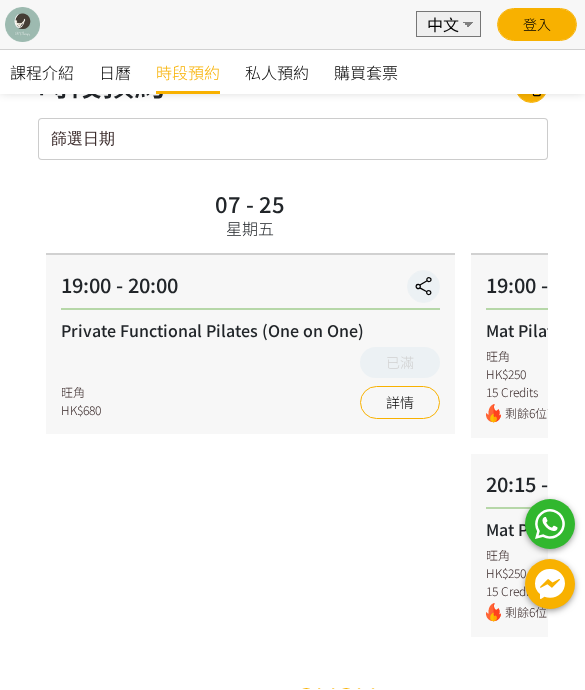 click on "購買套票" at bounding box center [366, 73] 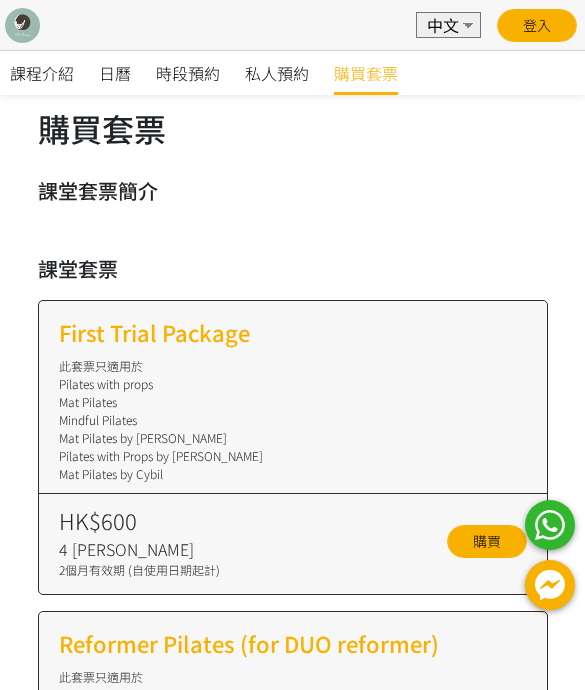 scroll, scrollTop: 0, scrollLeft: 0, axis: both 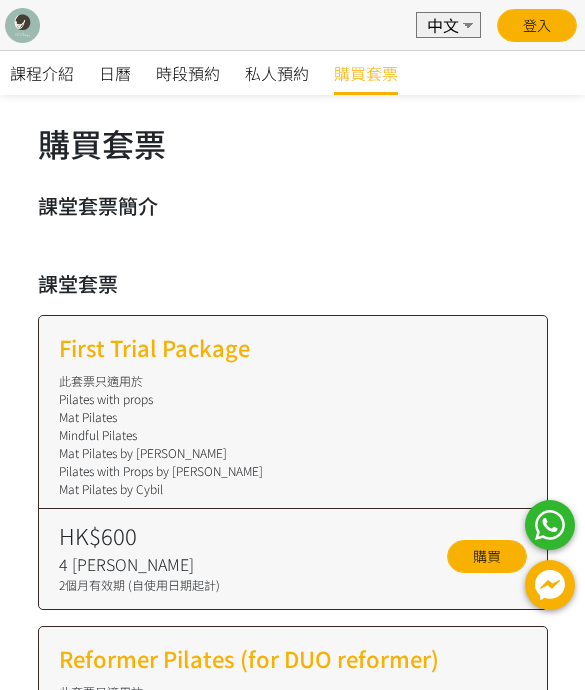click on "登入" at bounding box center [537, 25] 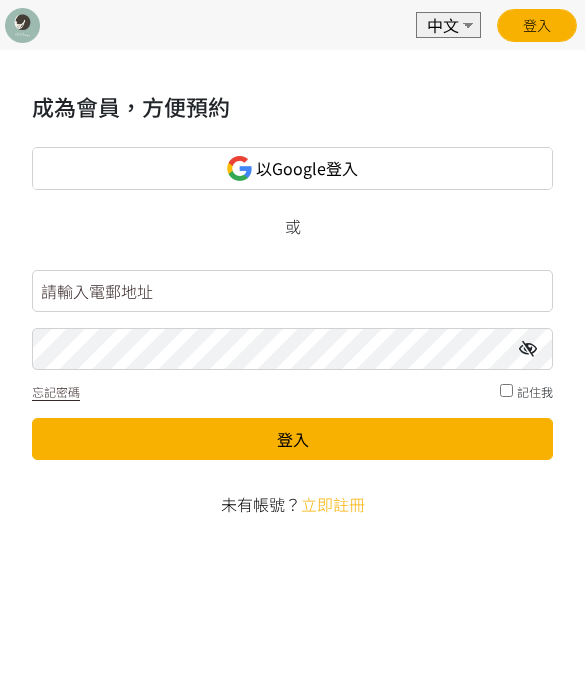 scroll, scrollTop: 0, scrollLeft: 0, axis: both 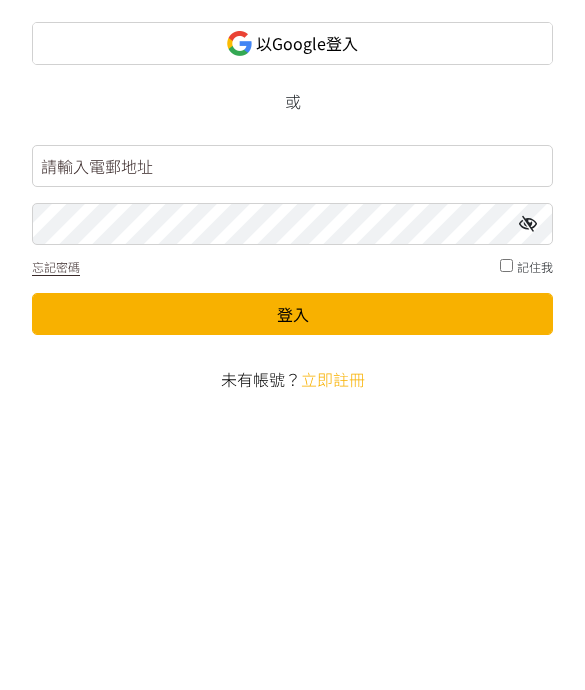 click on "以Google登入" at bounding box center (292, 168) 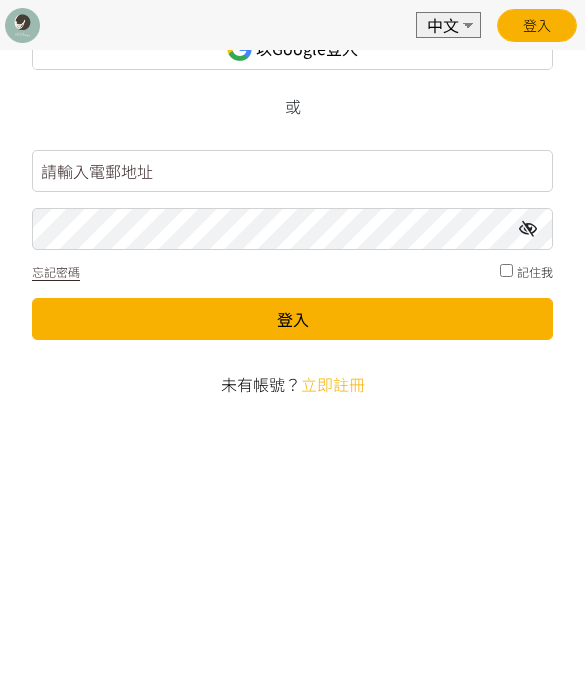 scroll, scrollTop: 73, scrollLeft: 0, axis: vertical 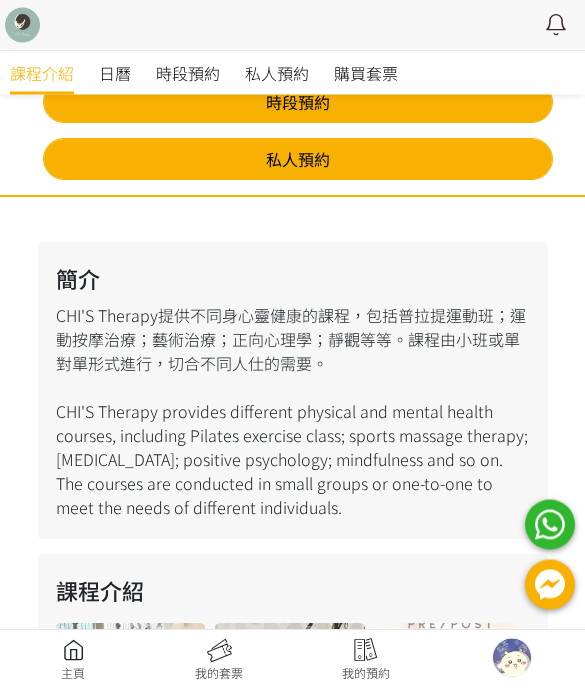 click at bounding box center [512, 658] 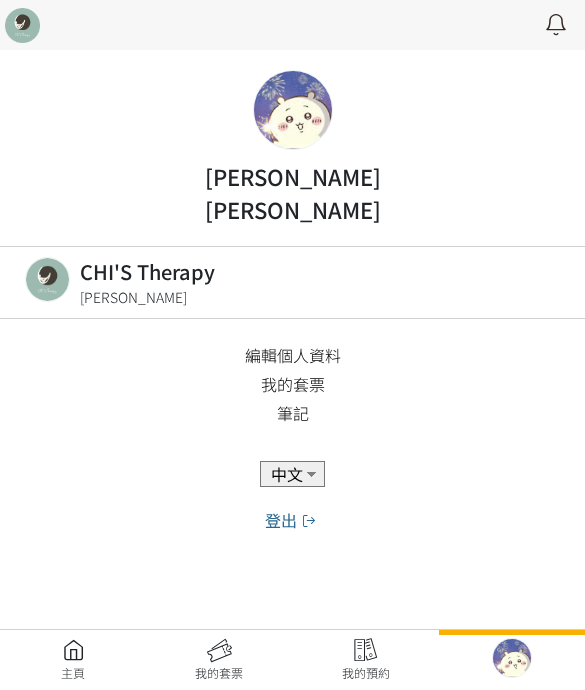 scroll, scrollTop: 0, scrollLeft: 0, axis: both 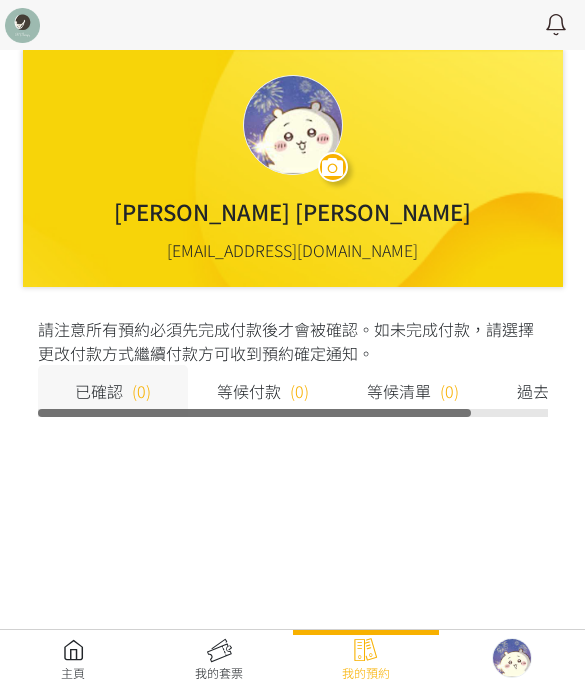 click on "等候清單" at bounding box center [399, 391] 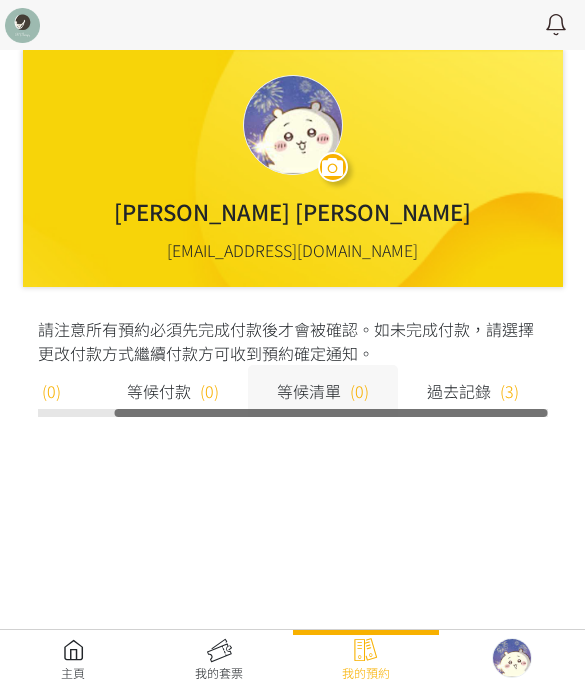 click on "過去記錄" at bounding box center [459, 391] 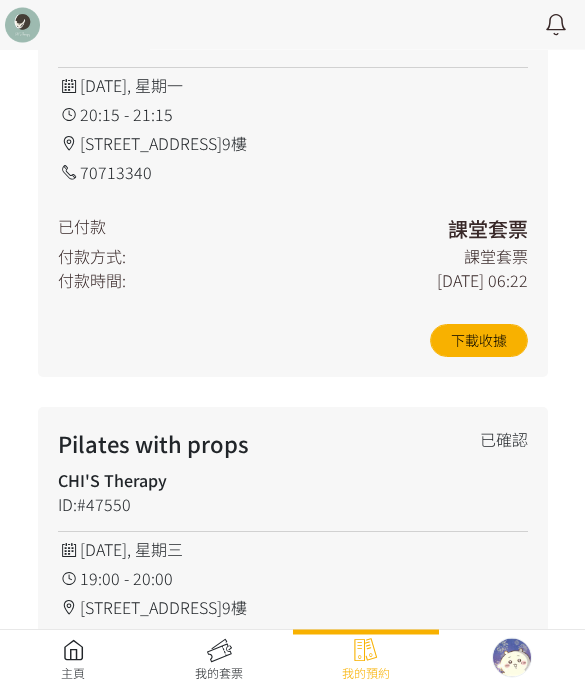 scroll, scrollTop: 475, scrollLeft: 0, axis: vertical 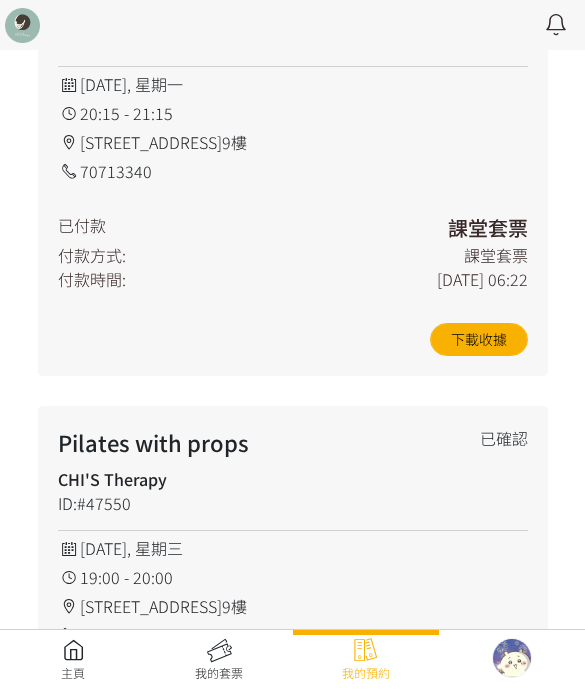 click at bounding box center [219, 660] 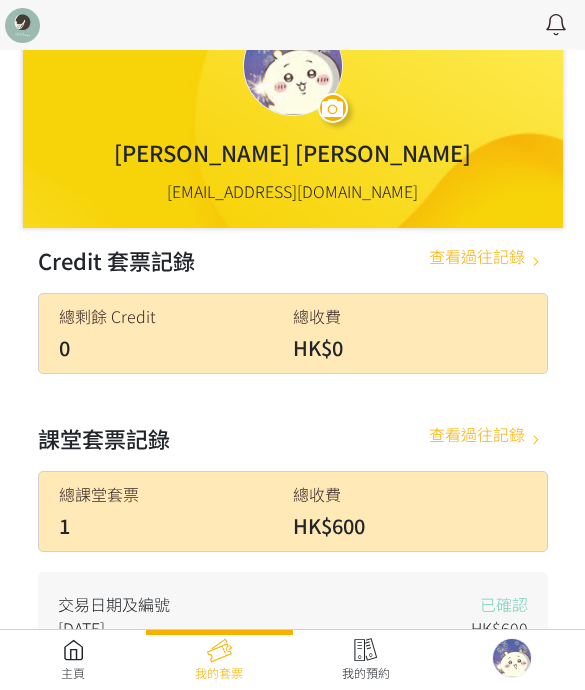 scroll, scrollTop: 173, scrollLeft: 0, axis: vertical 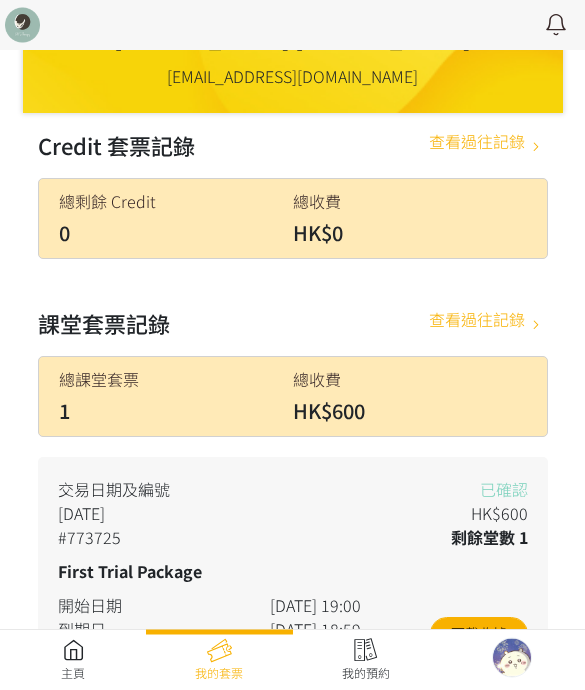 click on "[DATE] 18:59" at bounding box center (350, 634) 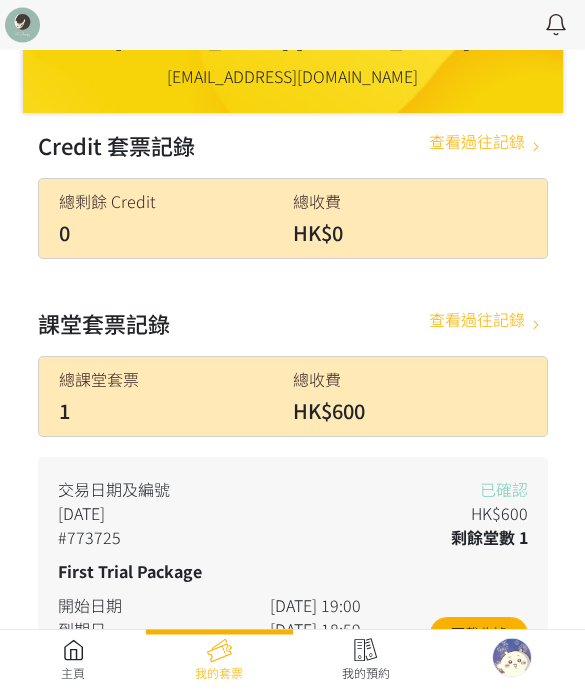 click at bounding box center (73, 660) 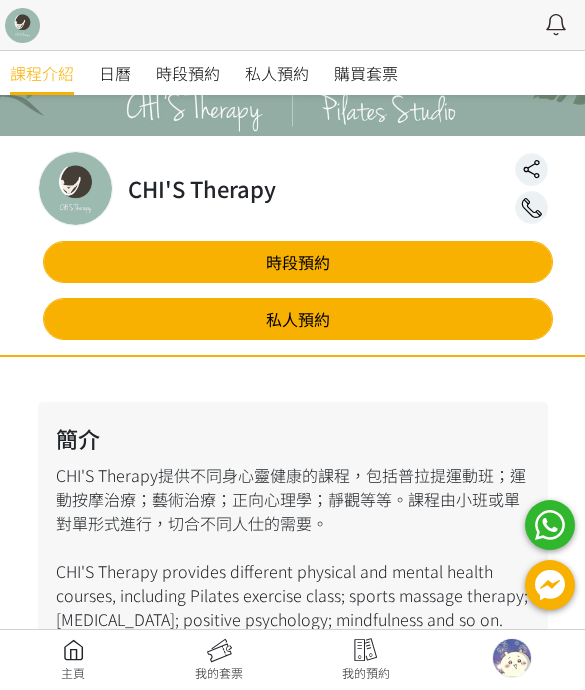 scroll, scrollTop: 164, scrollLeft: 0, axis: vertical 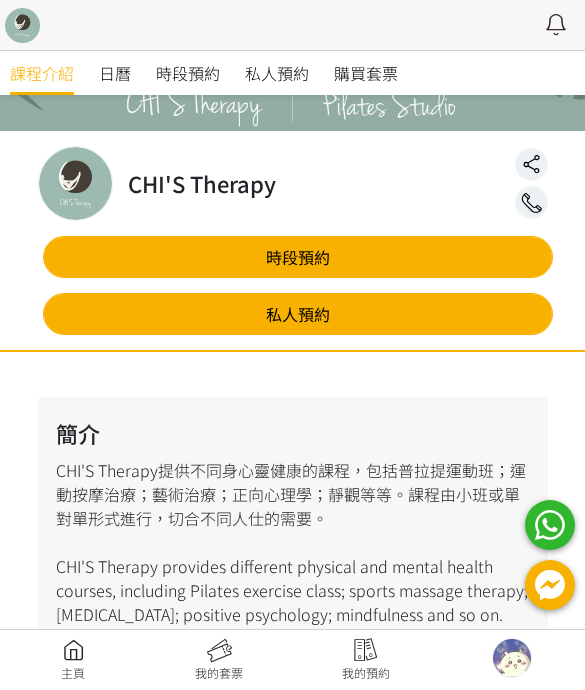 click on "時段預約" at bounding box center (298, 257) 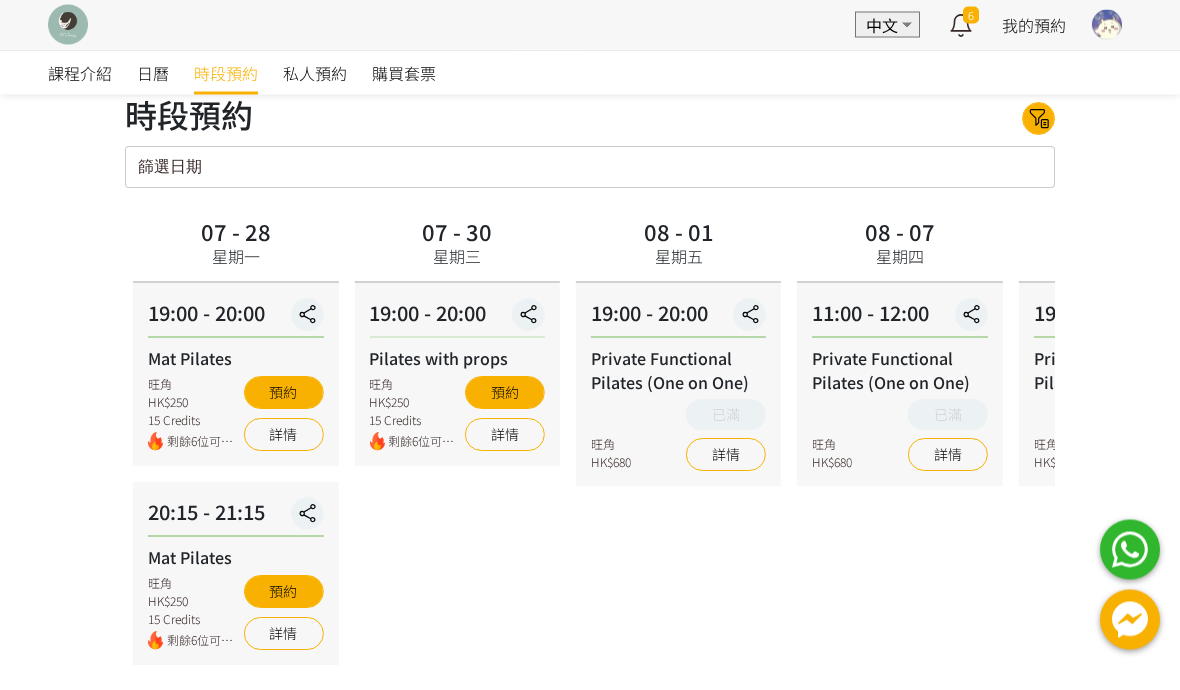 scroll, scrollTop: 28, scrollLeft: 0, axis: vertical 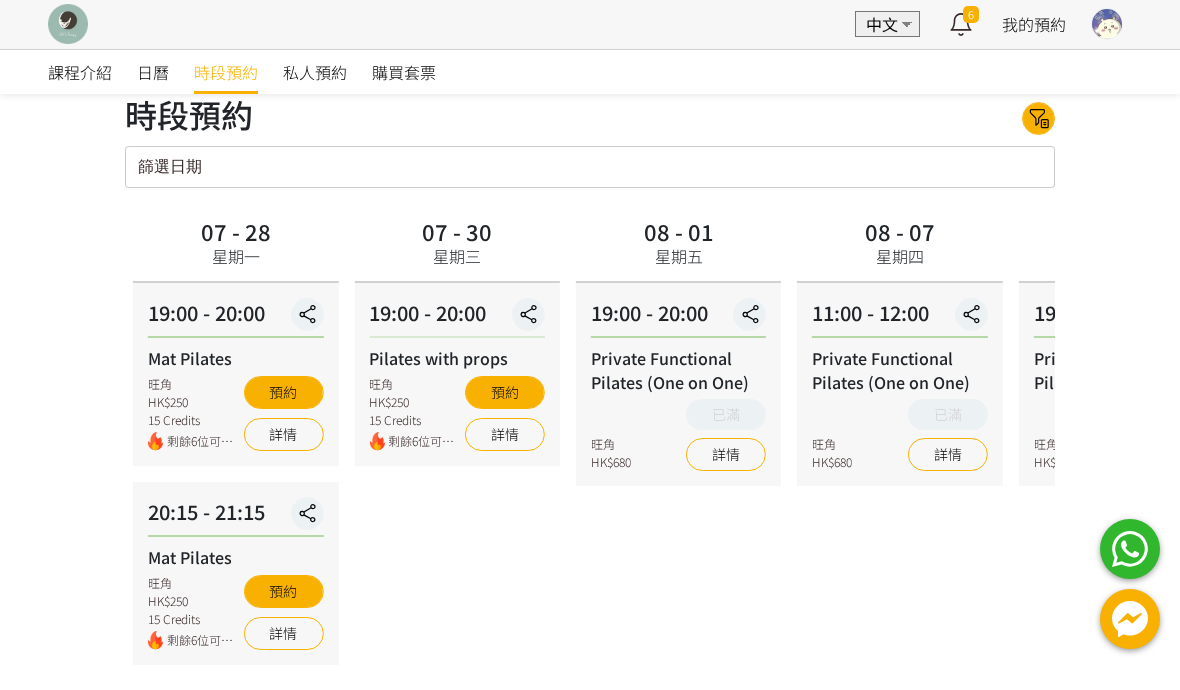 click on "預約" at bounding box center (283, 592) 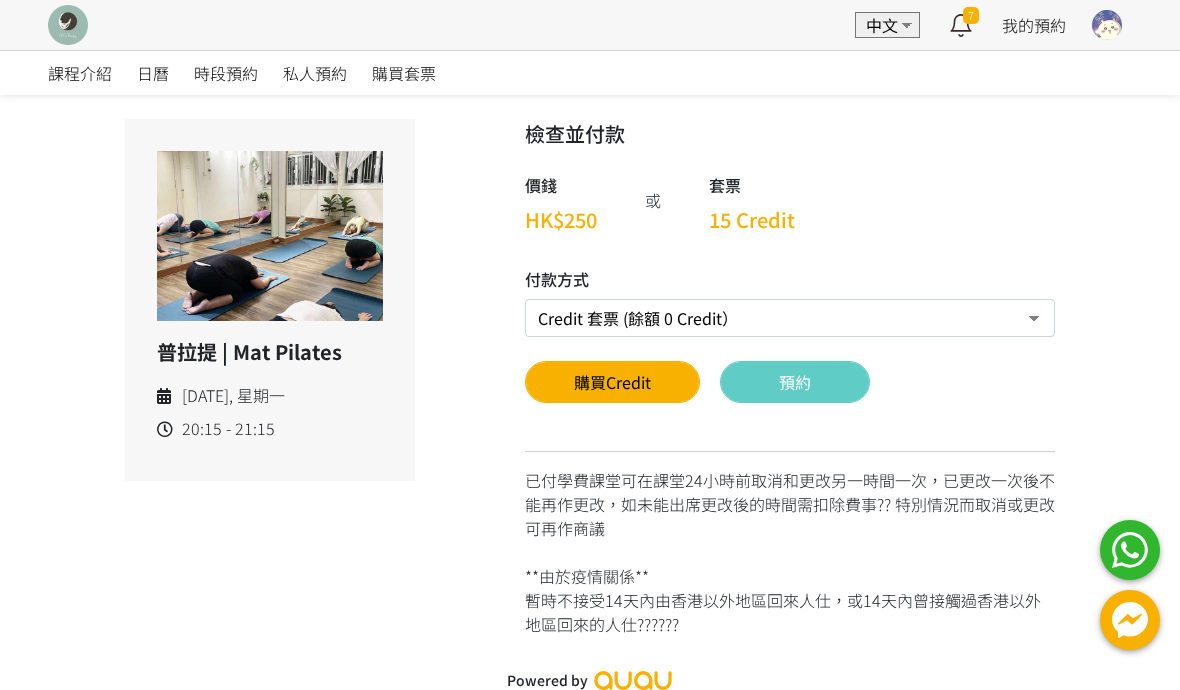 scroll, scrollTop: 0, scrollLeft: 0, axis: both 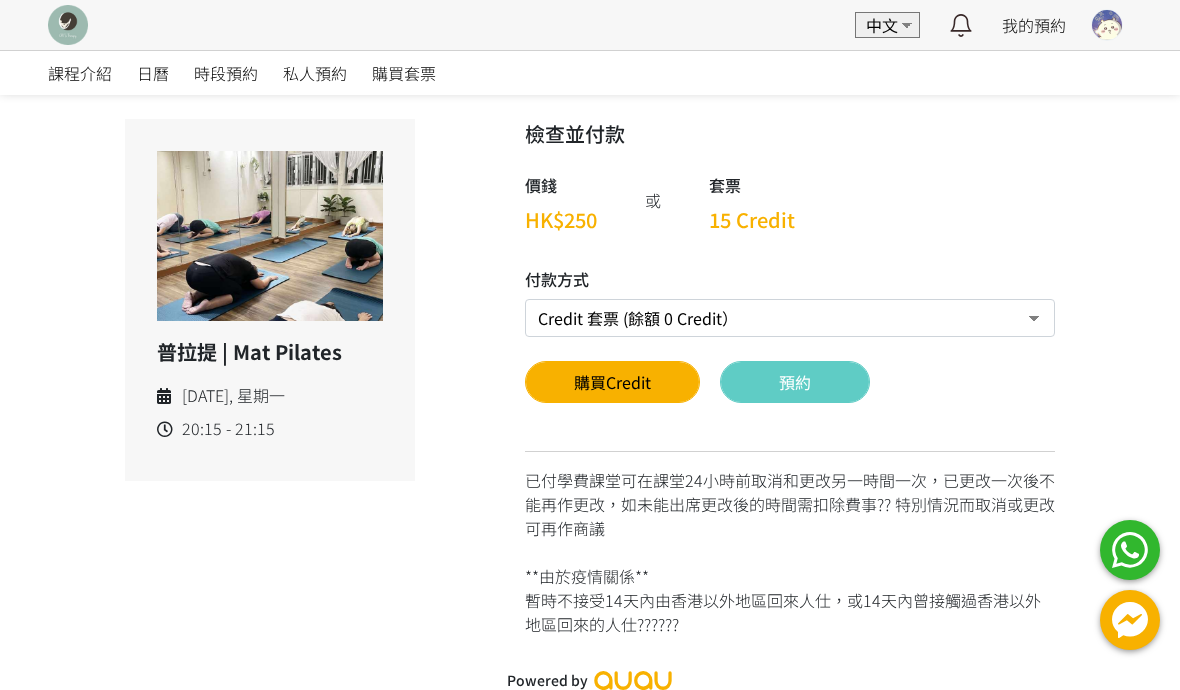 click on "課程介紹   日曆   時段預約   私人預約   購買套票     普拉提 | Mat Pilates     2025/07/28, 星期一     20:15 - 21:15     檢查並付款   價錢   HK$250   或   套票   15 Credit   付款方式     Credit 套票 (餘額 0 Credit） PayMe 轉數快FPS及銀行轉帳
請先將QR code下載至手機。然後於付款位置匯入完成付款
PayMe: 98341172
請付款後將成功付款的截圖WHATSAPP到 98341172， 謝謝！
電話號碼: 98341172
請FPS後將成功轉賬的截圖WHATSAPP到 98341172， 謝謝！
購買Credit
您已選擇以PayMe作為付款方式，並且將被重新定向至PayMe應用程式以完成付款。   預約
**由於疫情關係**       Powered by" at bounding box center [590, 350] 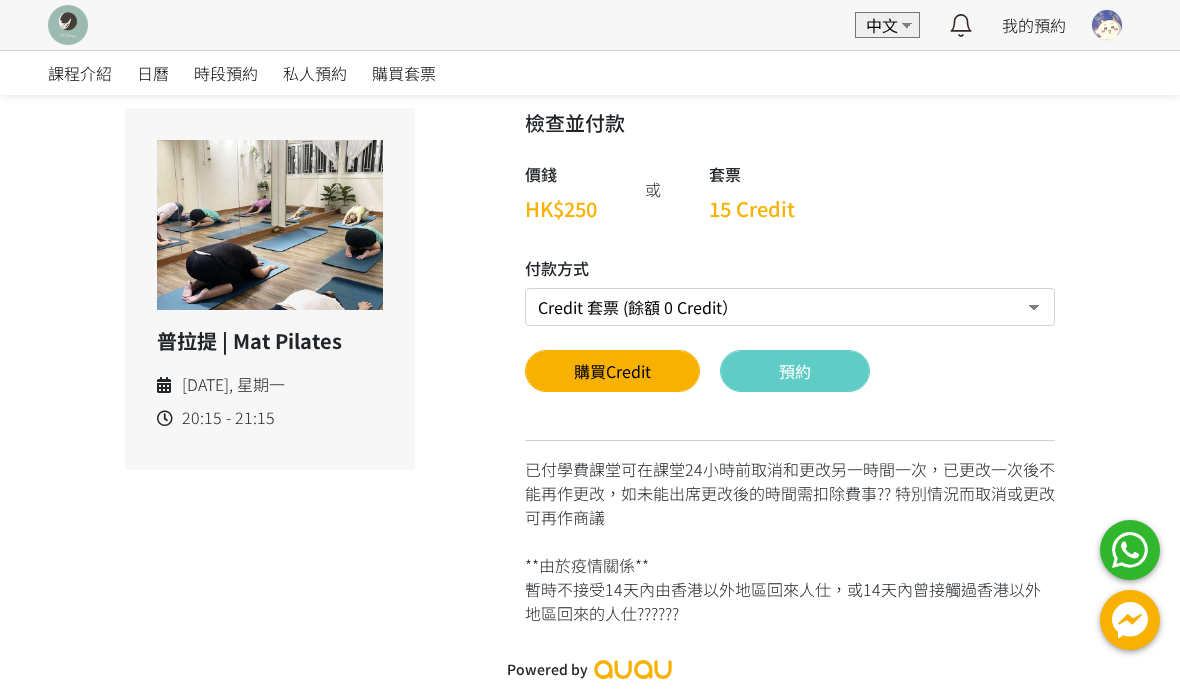 click on "CHI'S Therapy (ID: 47550)" at bounding box center (0, 0) 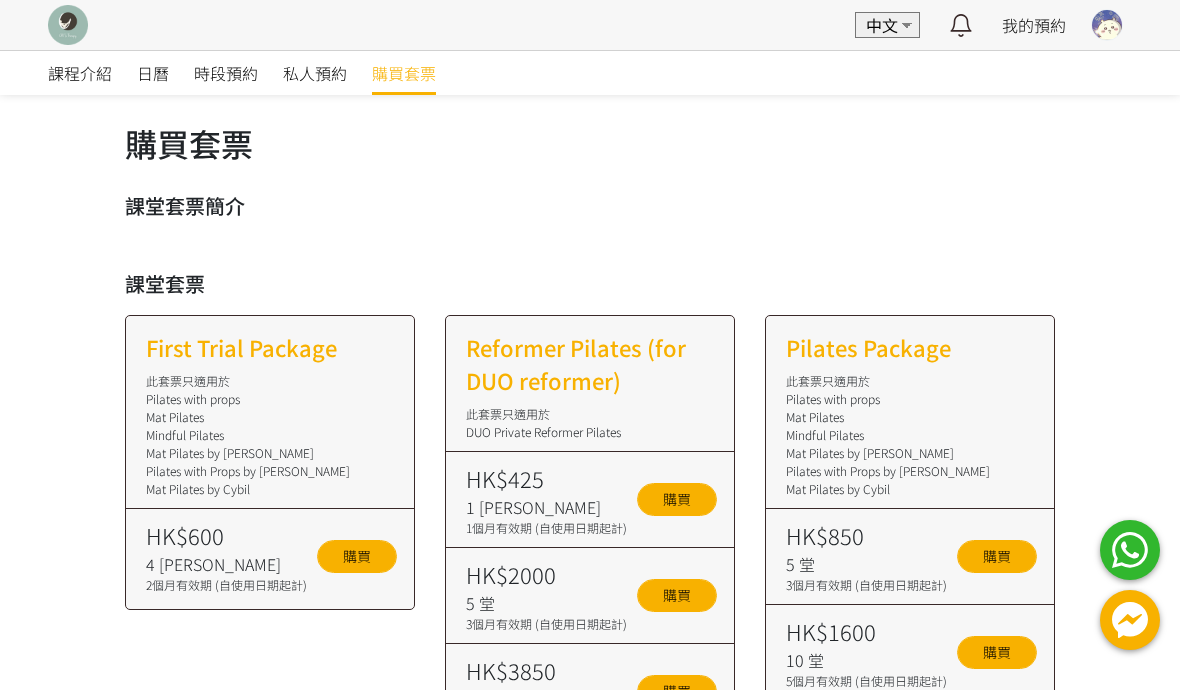 scroll, scrollTop: 0, scrollLeft: 0, axis: both 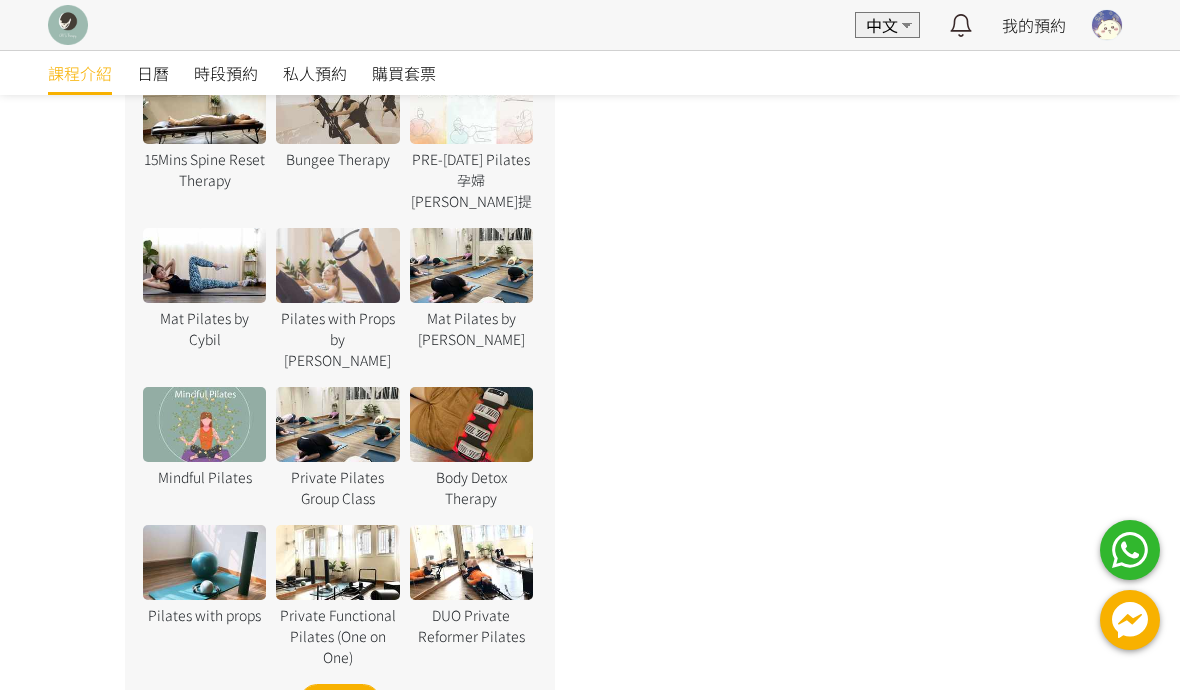 click at bounding box center [1107, 25] 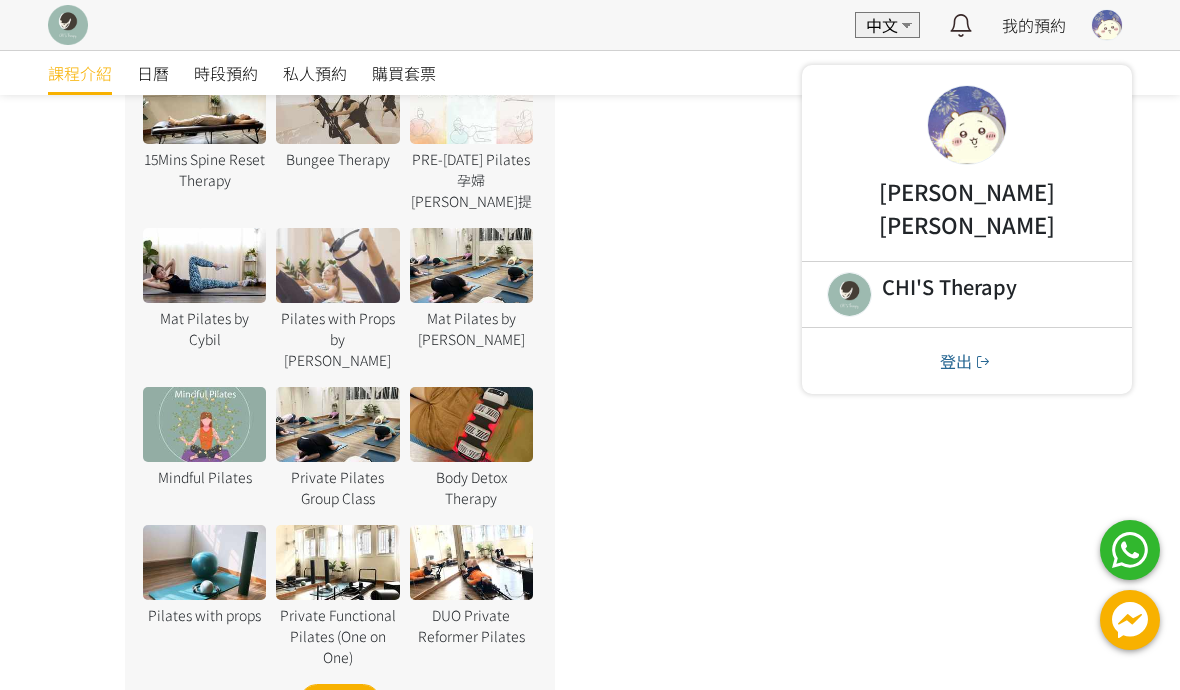 click on "課程介紹   日曆   時段預約   私人預約   購買套票" at bounding box center (590, 73) 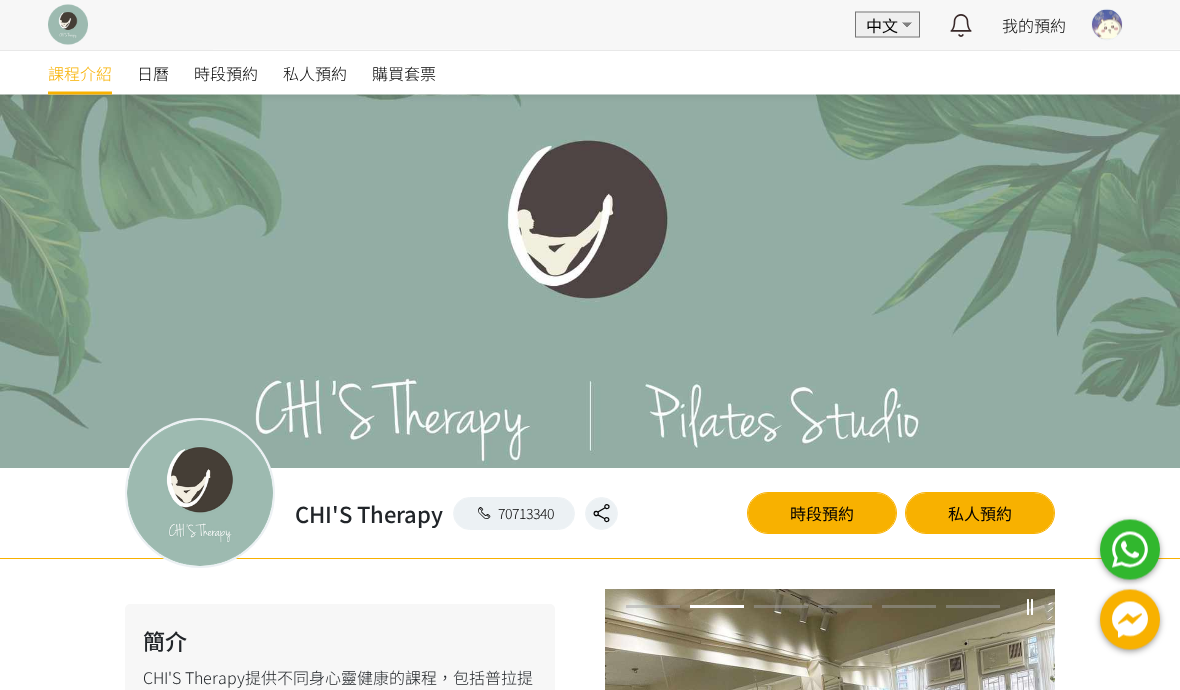 scroll, scrollTop: 0, scrollLeft: 0, axis: both 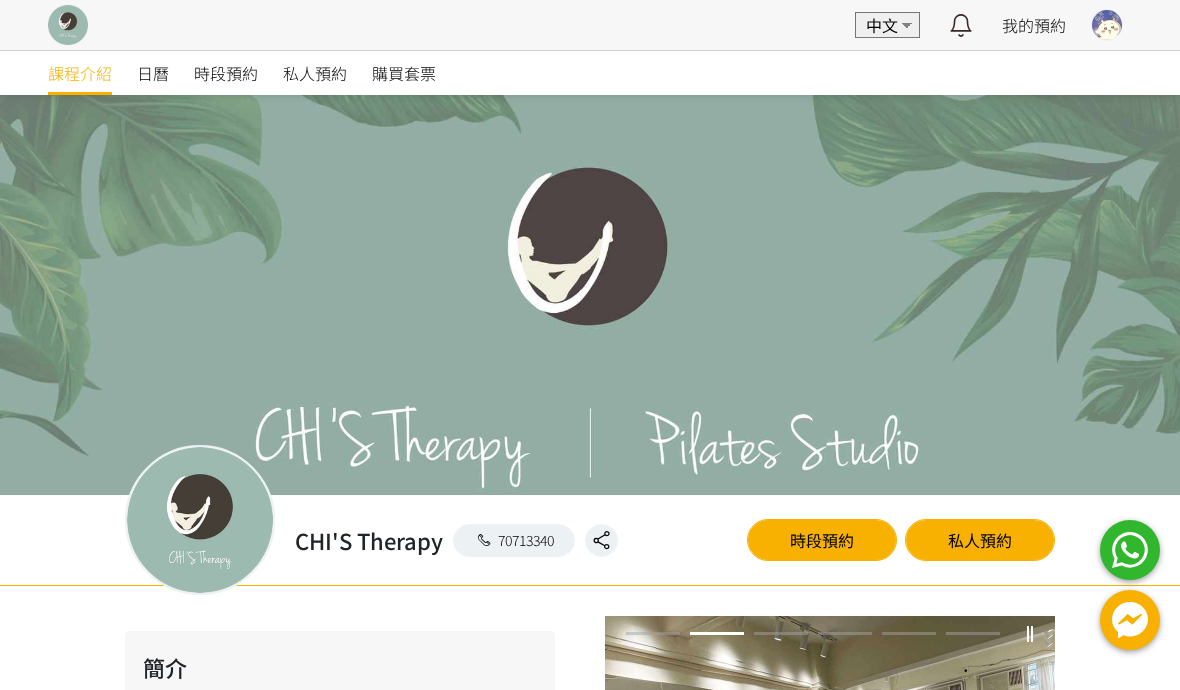 click on "查看全部" at bounding box center (0, 0) 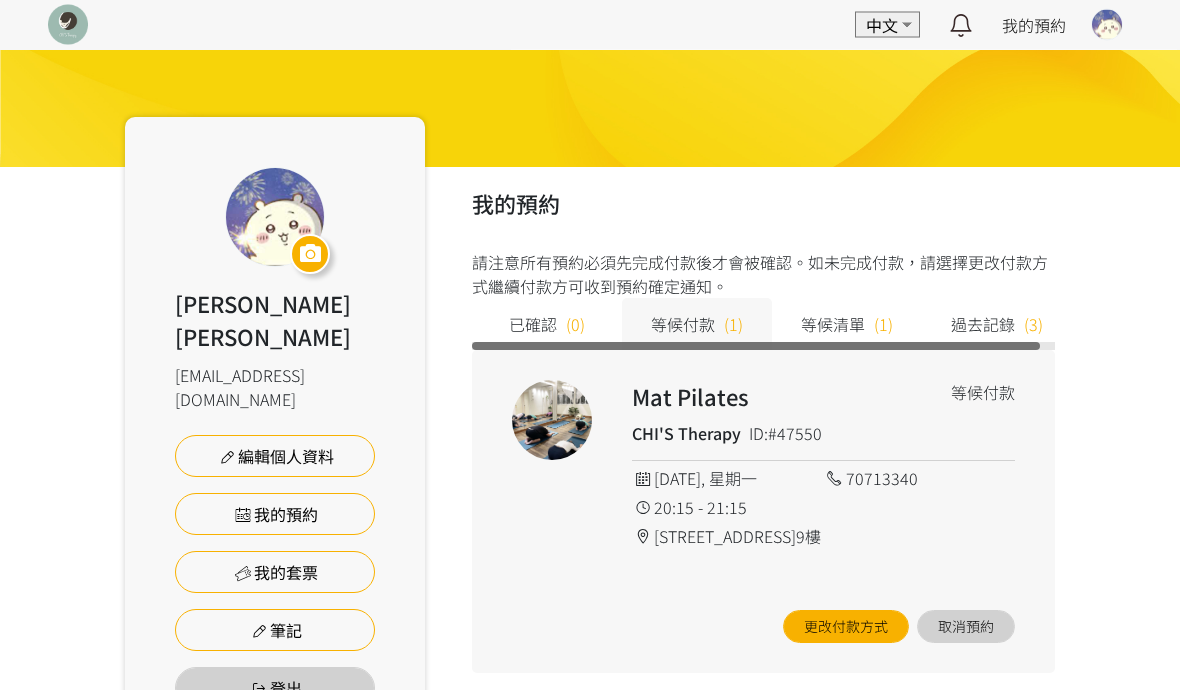 scroll, scrollTop: 39, scrollLeft: 0, axis: vertical 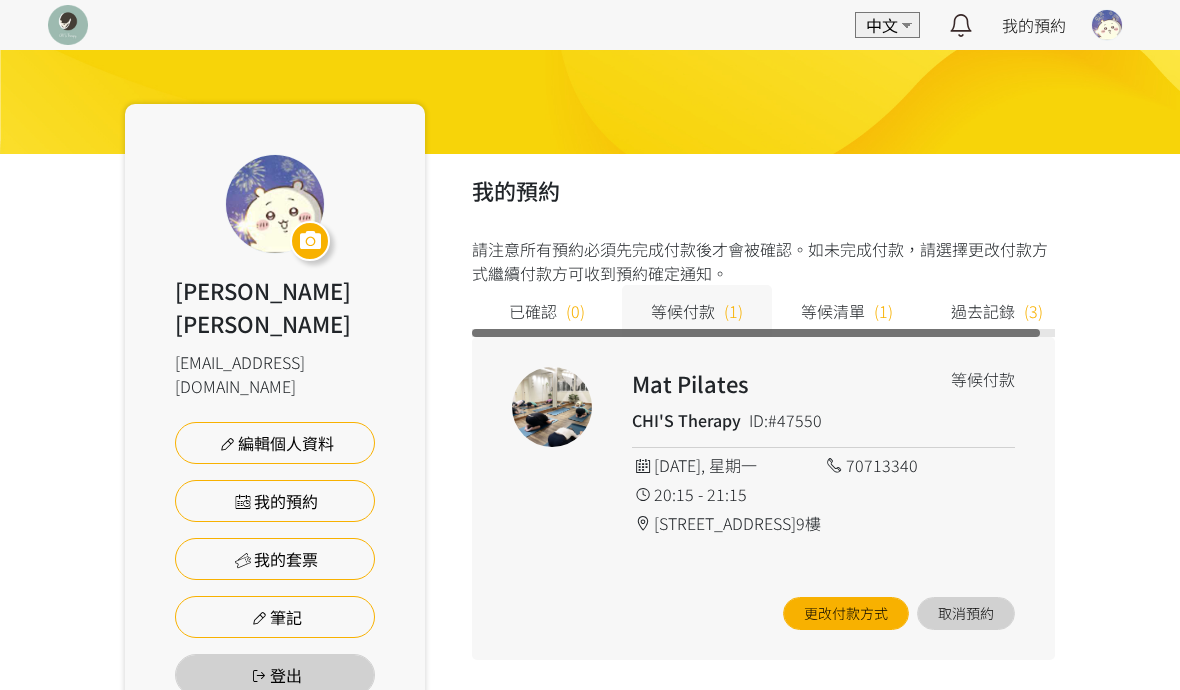 click on "更改付款方式" at bounding box center [846, 613] 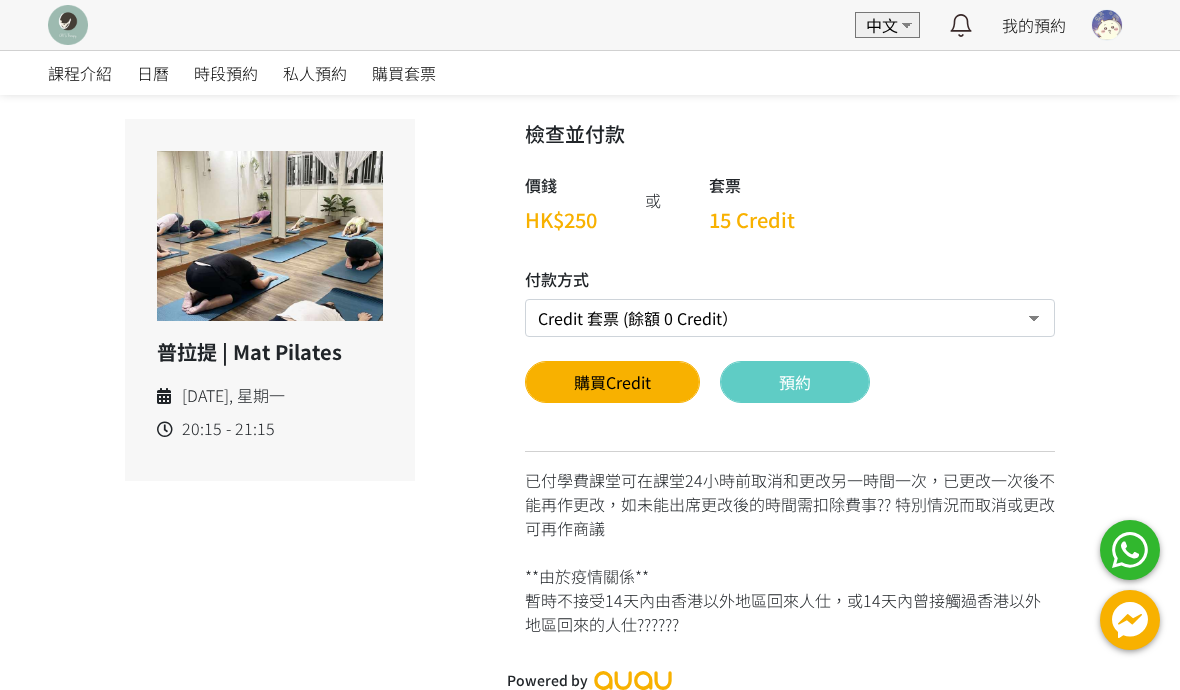 scroll, scrollTop: 0, scrollLeft: 0, axis: both 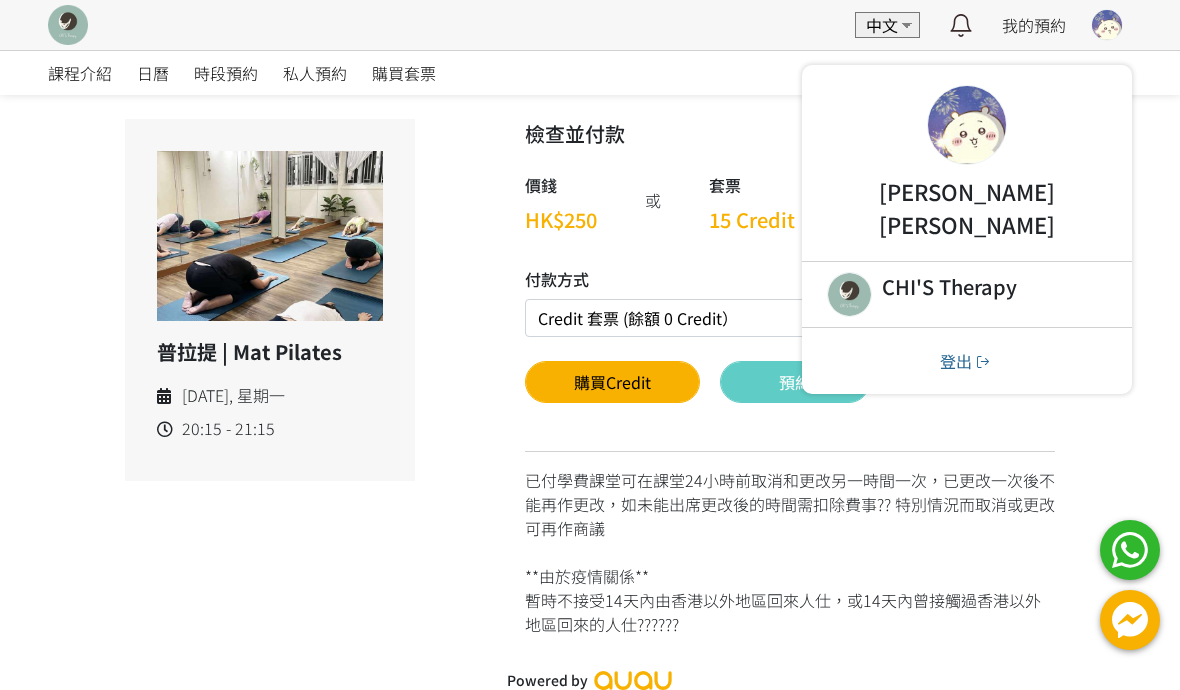 click at bounding box center (1107, 25) 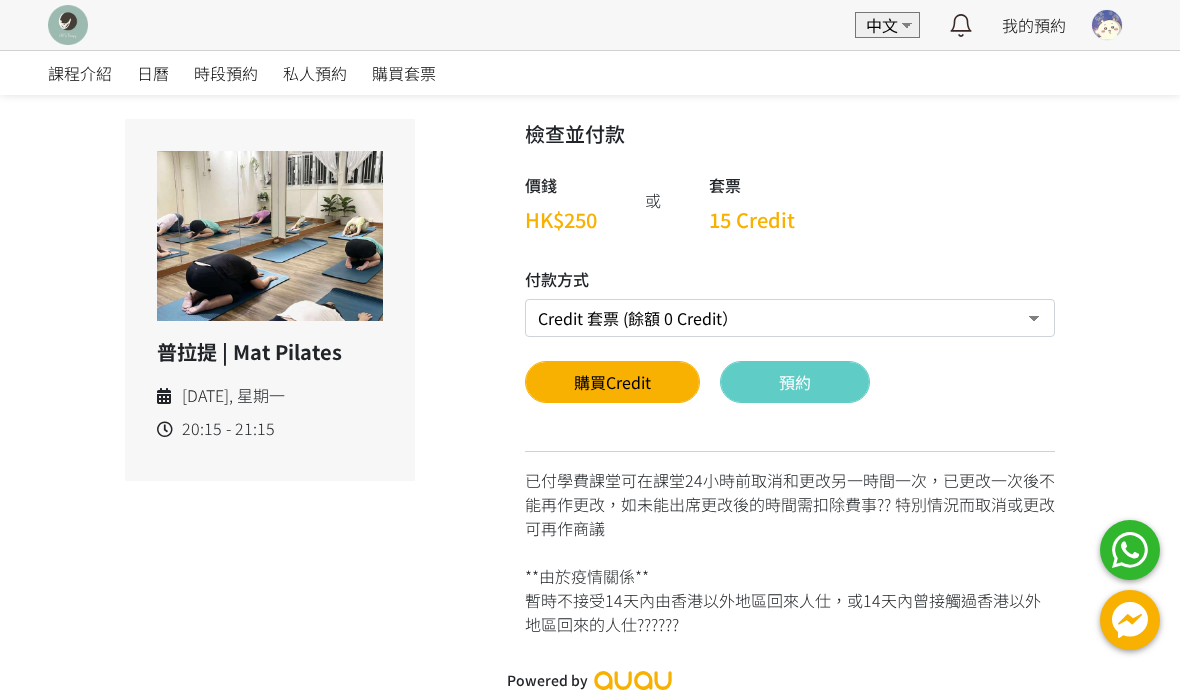 click on "過去記錄" at bounding box center [0, 0] 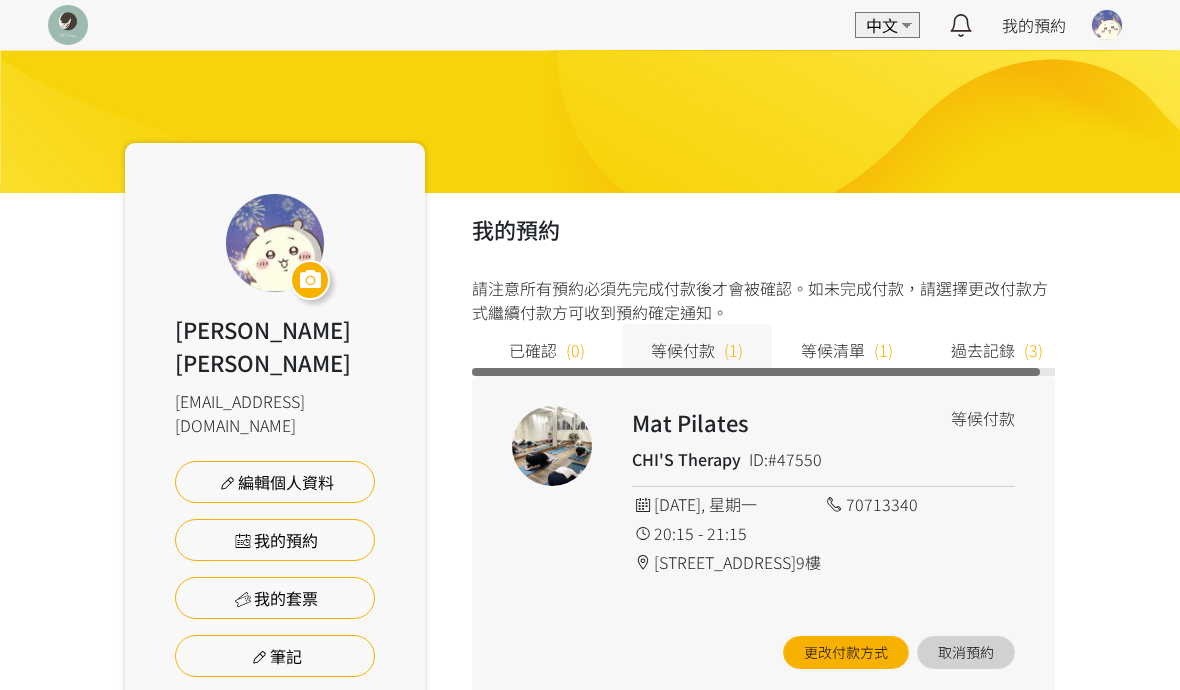 scroll, scrollTop: 0, scrollLeft: 0, axis: both 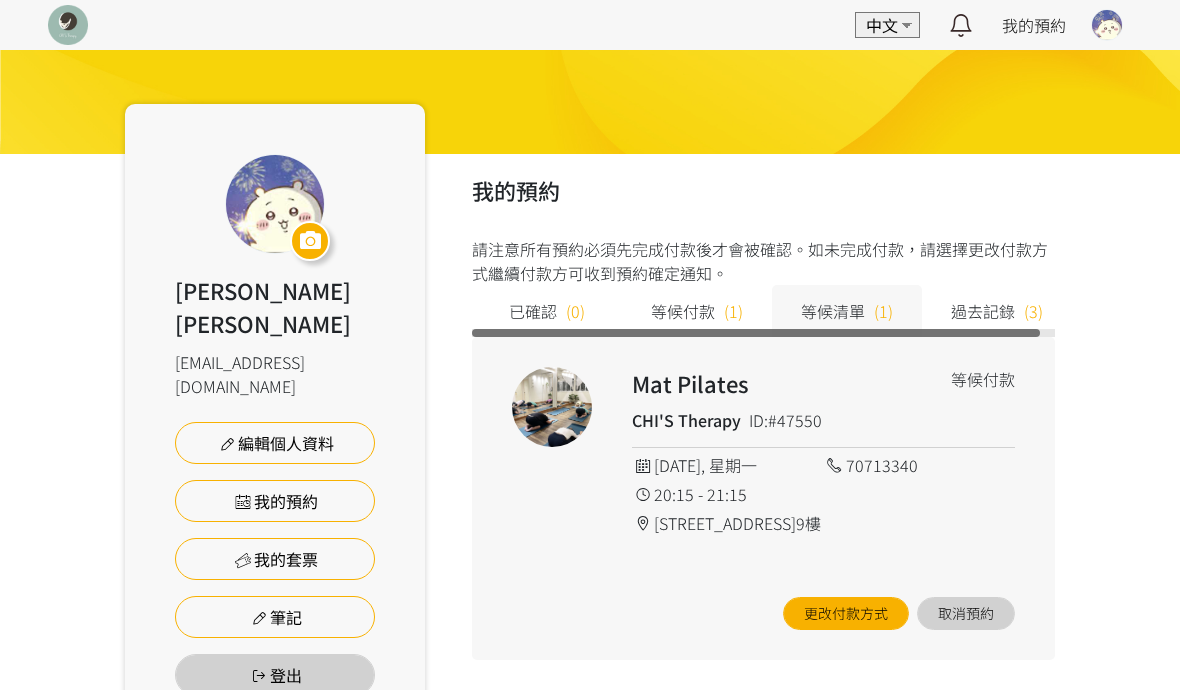 click on "過去記錄" at bounding box center (983, 311) 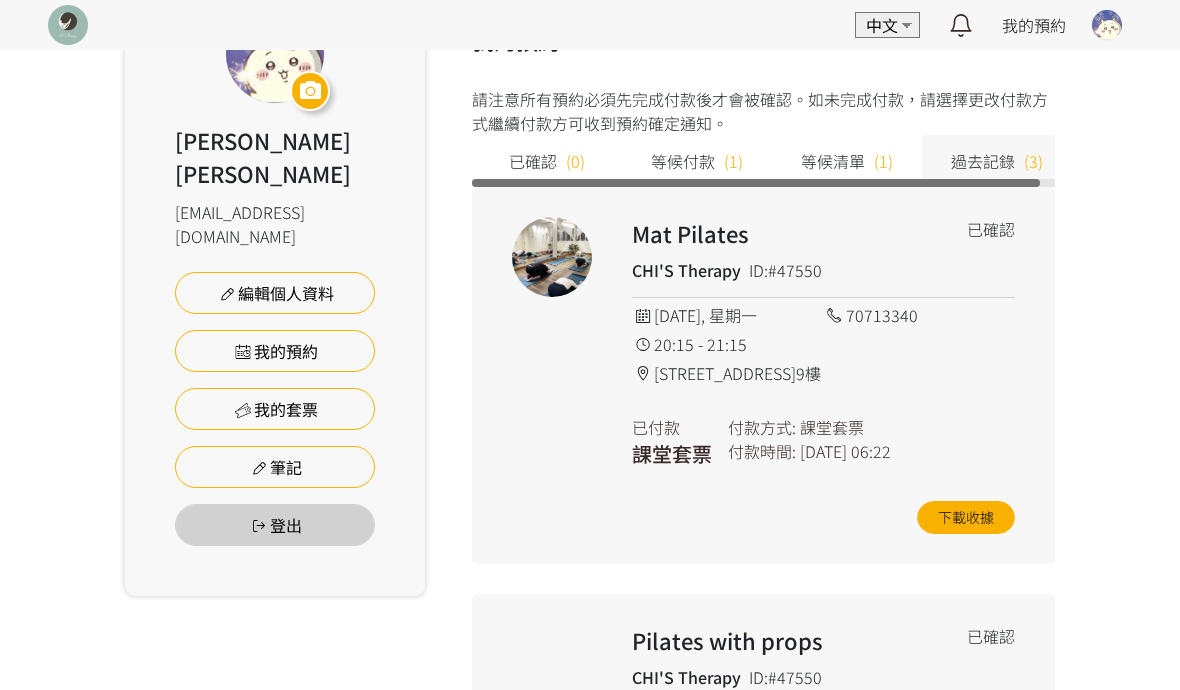 scroll, scrollTop: 184, scrollLeft: 0, axis: vertical 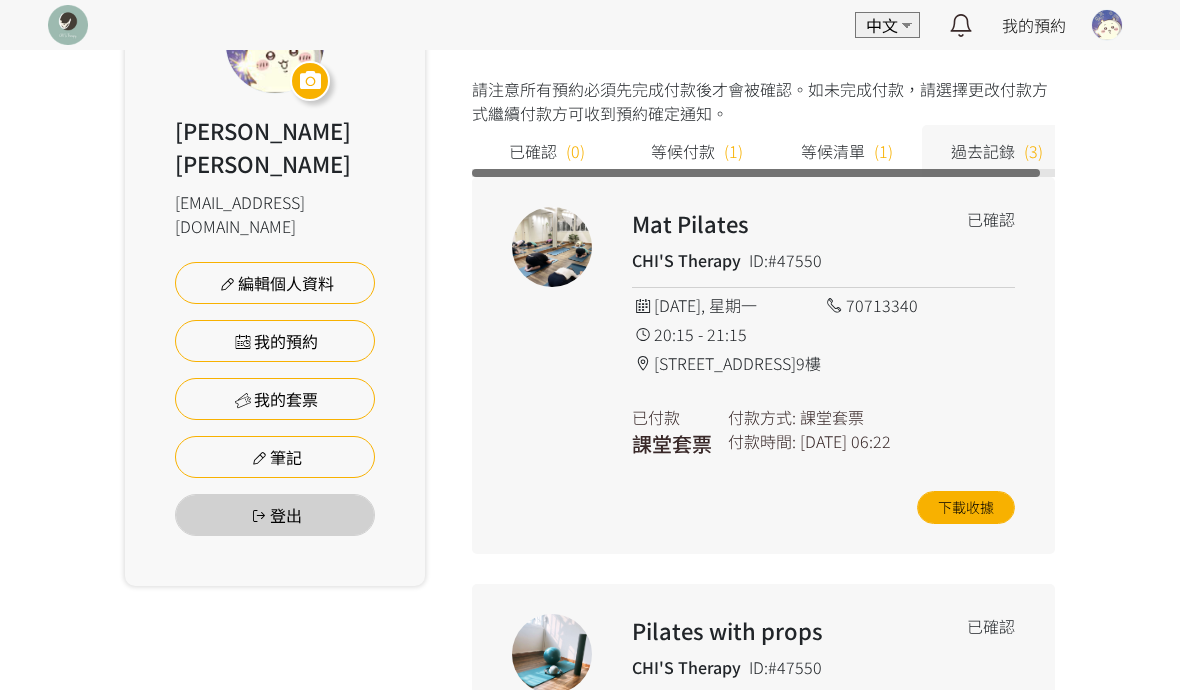 click on "(1)" at bounding box center (883, 151) 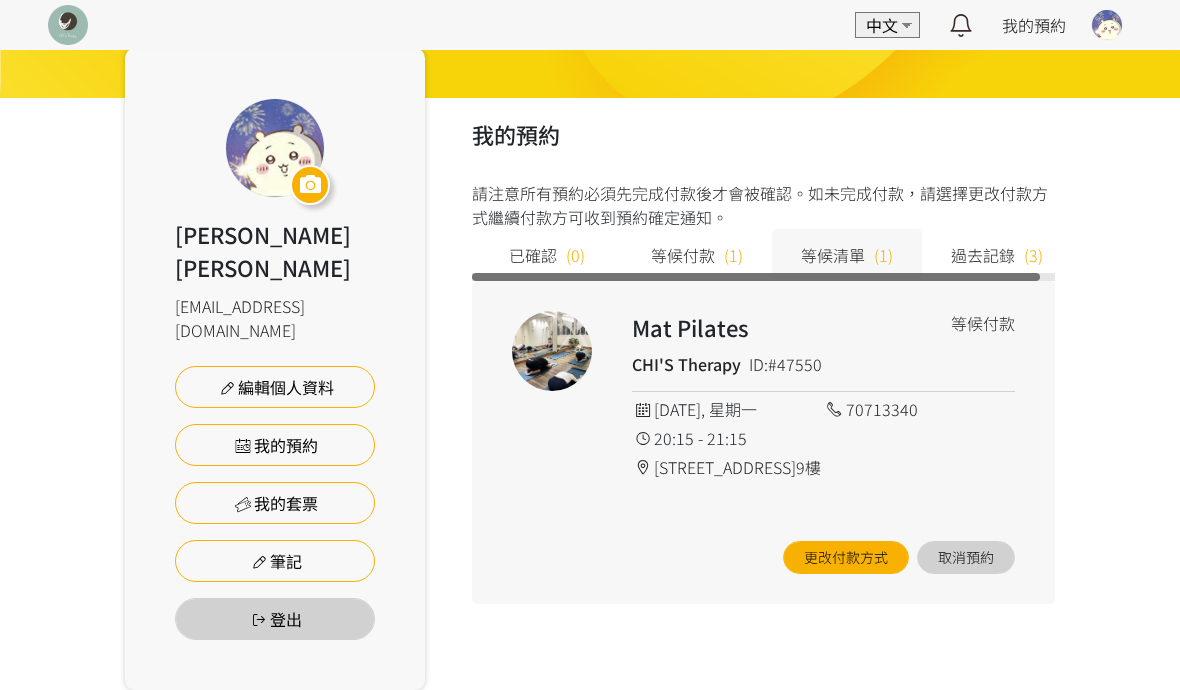 scroll, scrollTop: 39, scrollLeft: 0, axis: vertical 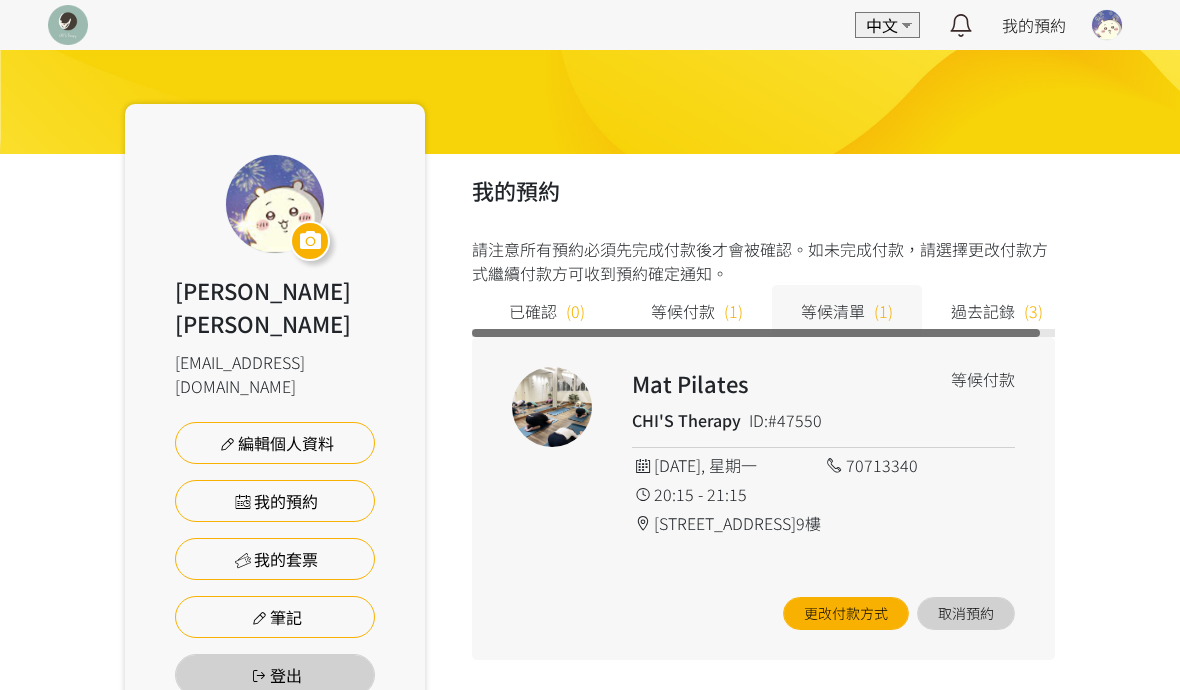 click on "取消預約" at bounding box center [966, 613] 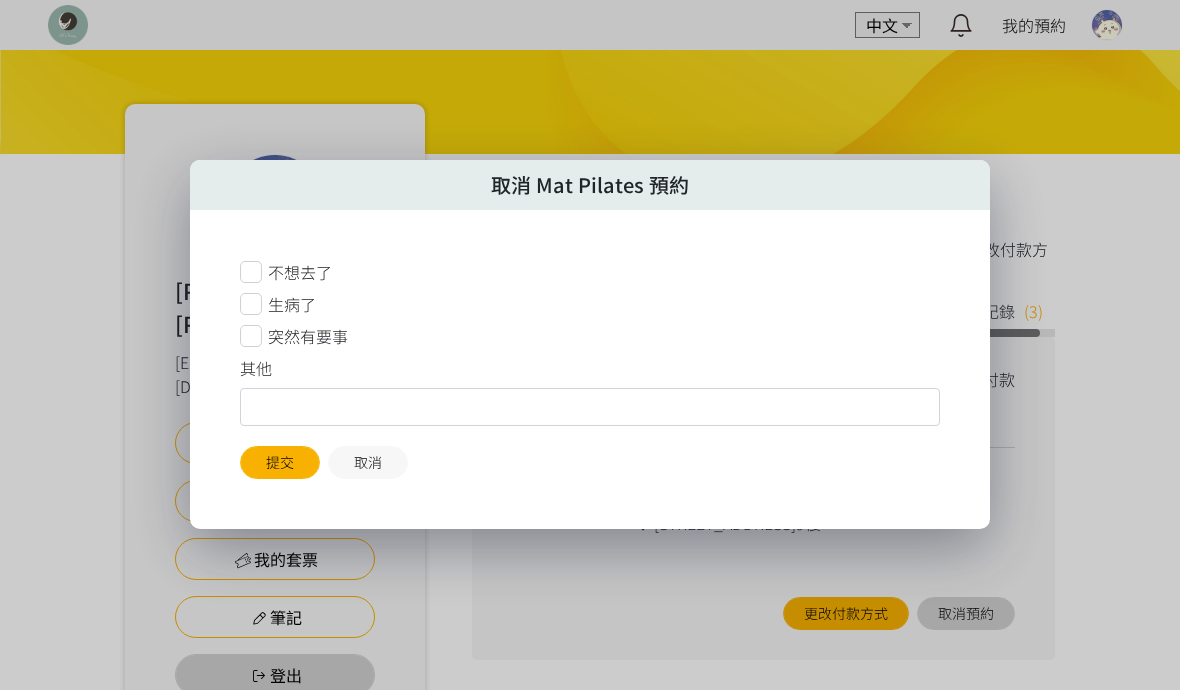click on "提交" at bounding box center (280, 462) 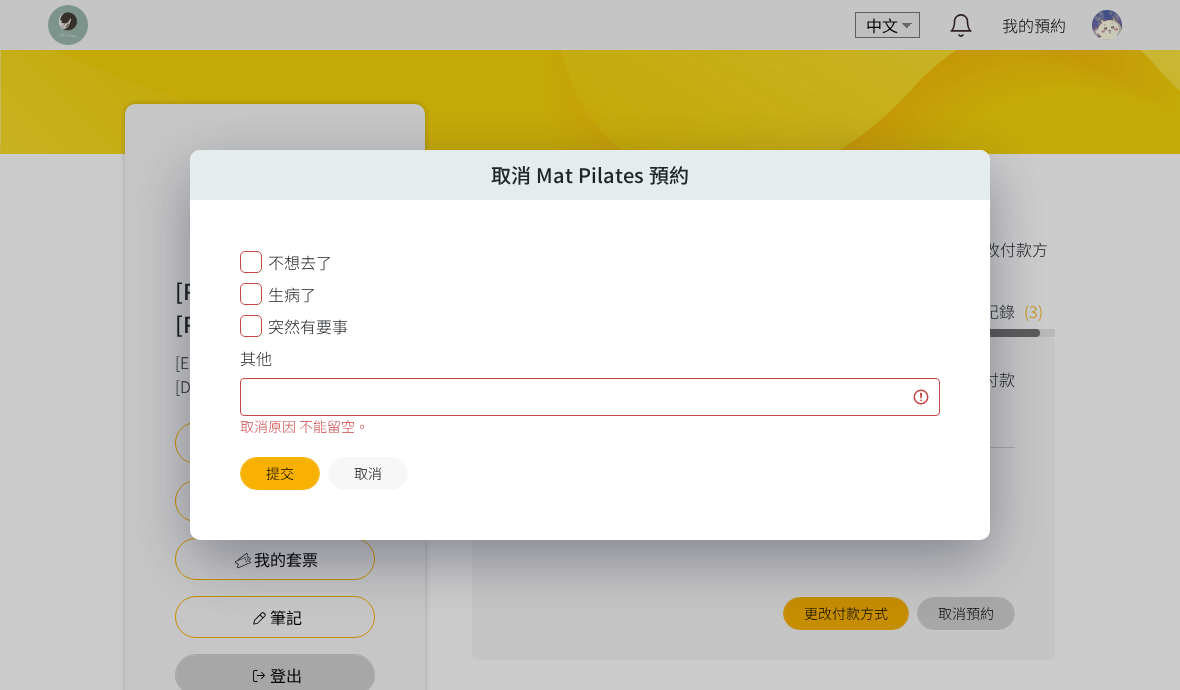 click on "取消" at bounding box center (368, 473) 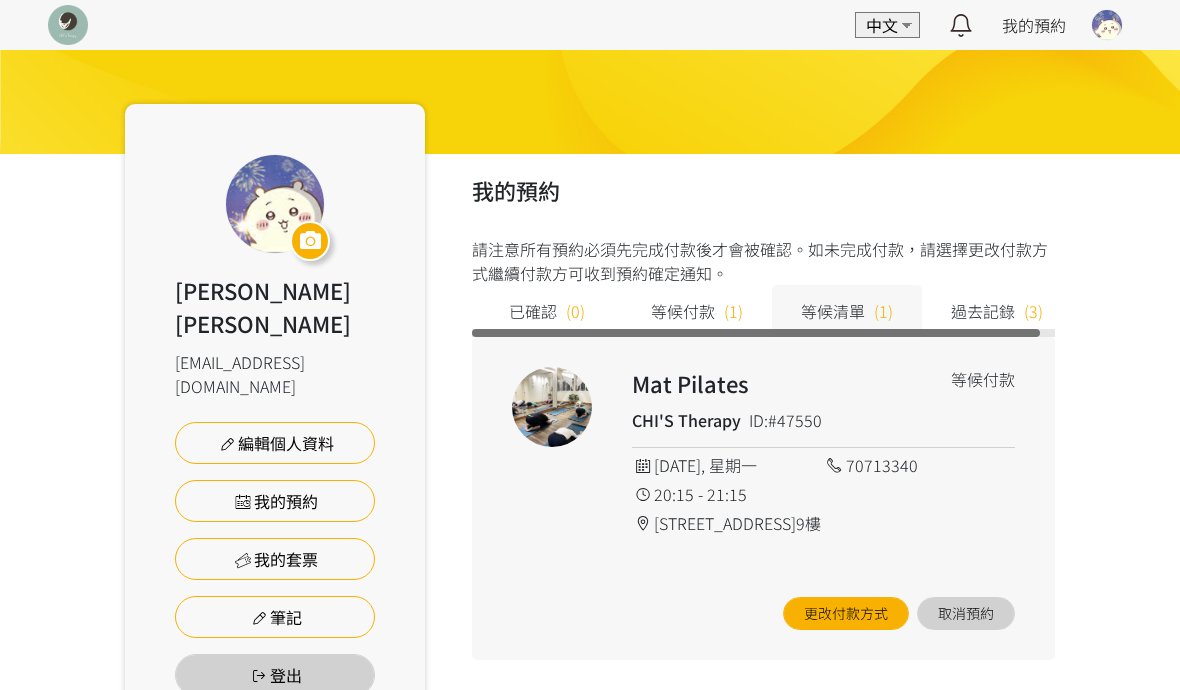 click on "等候付款   (1)" at bounding box center (697, 311) 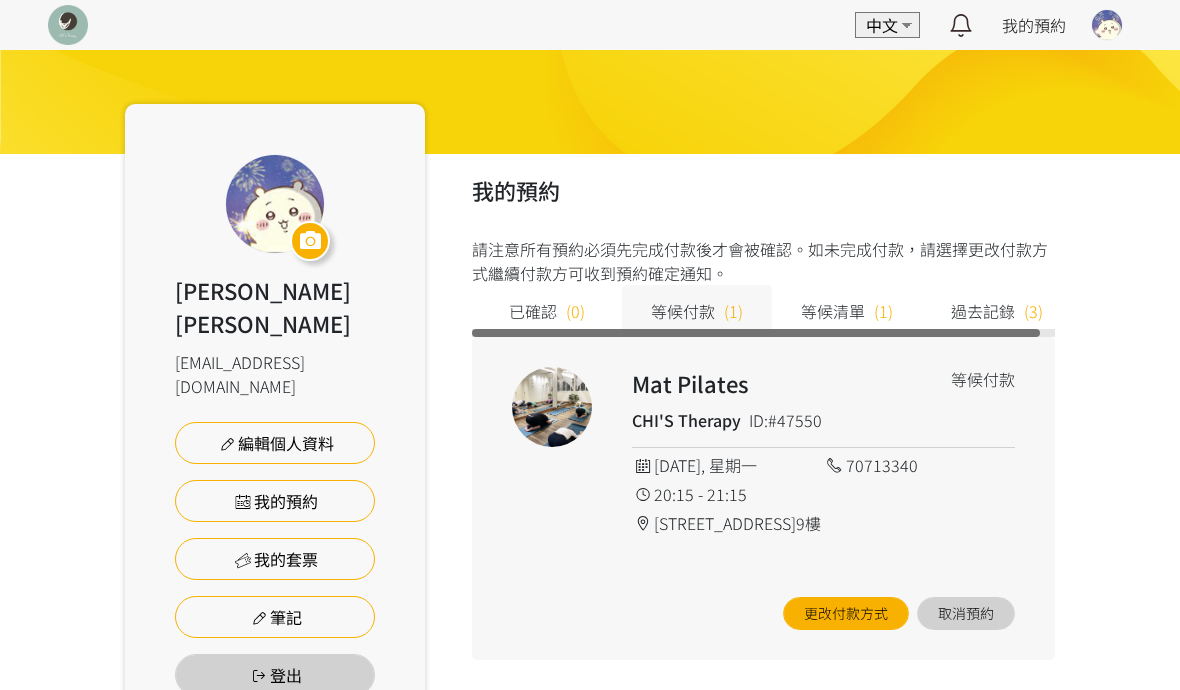 click on "等候清單" at bounding box center (833, 311) 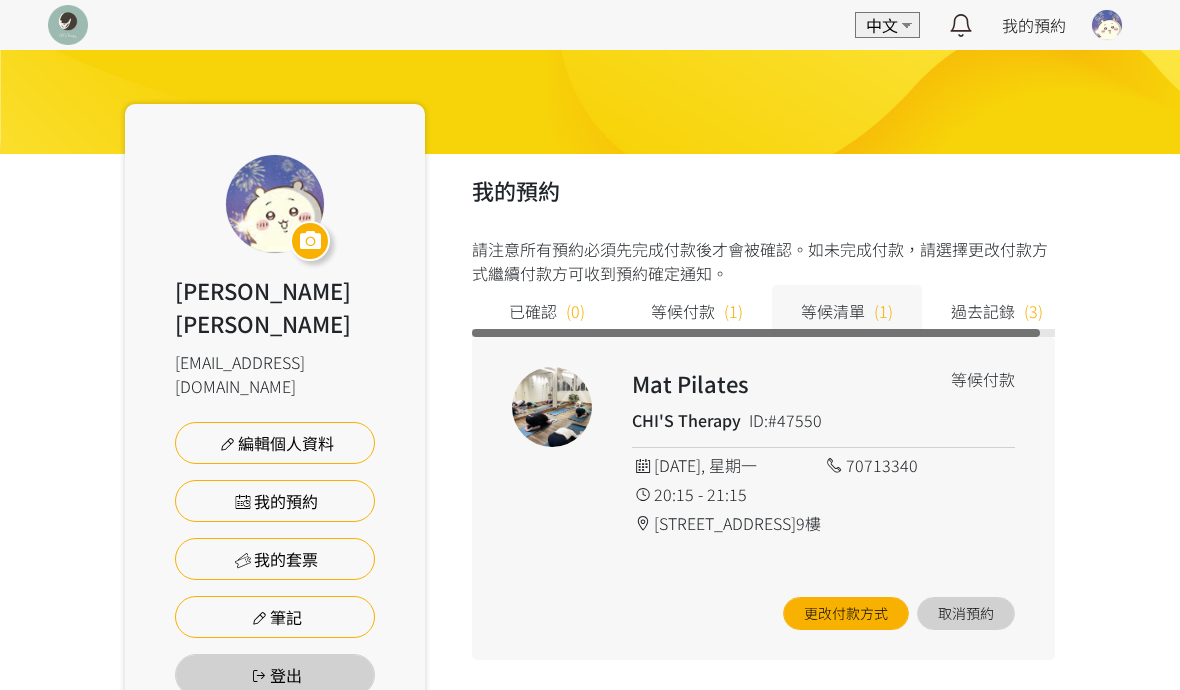 click on "更改付款方式" at bounding box center (846, 613) 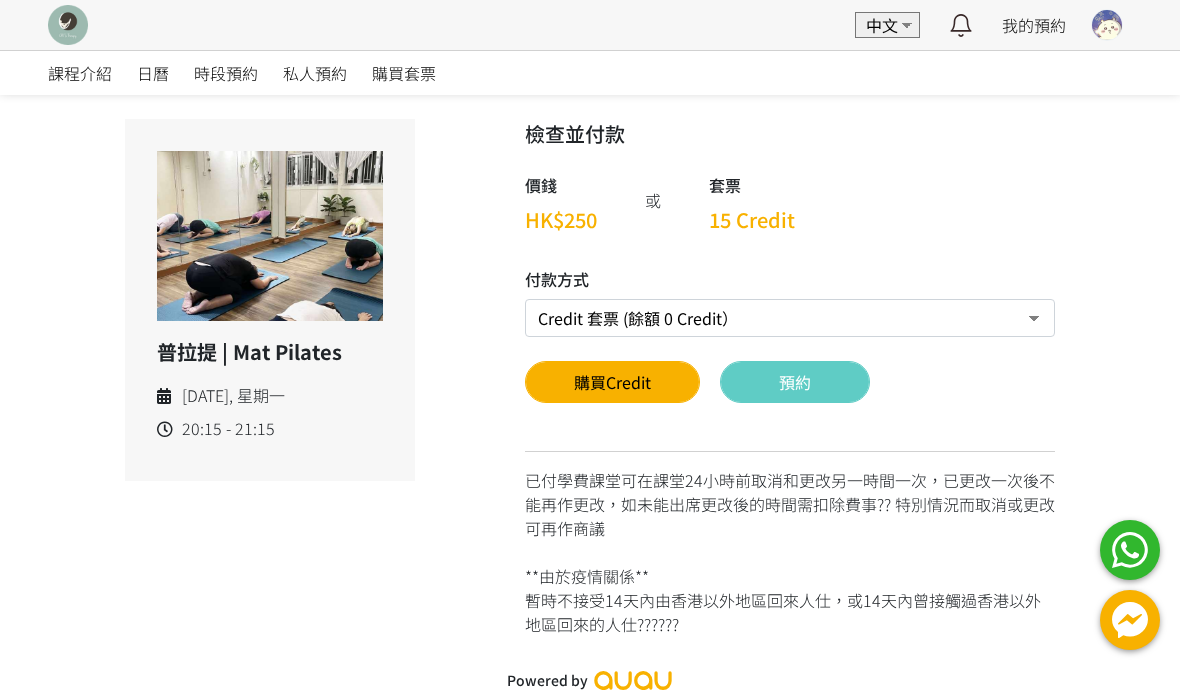 scroll, scrollTop: 0, scrollLeft: 0, axis: both 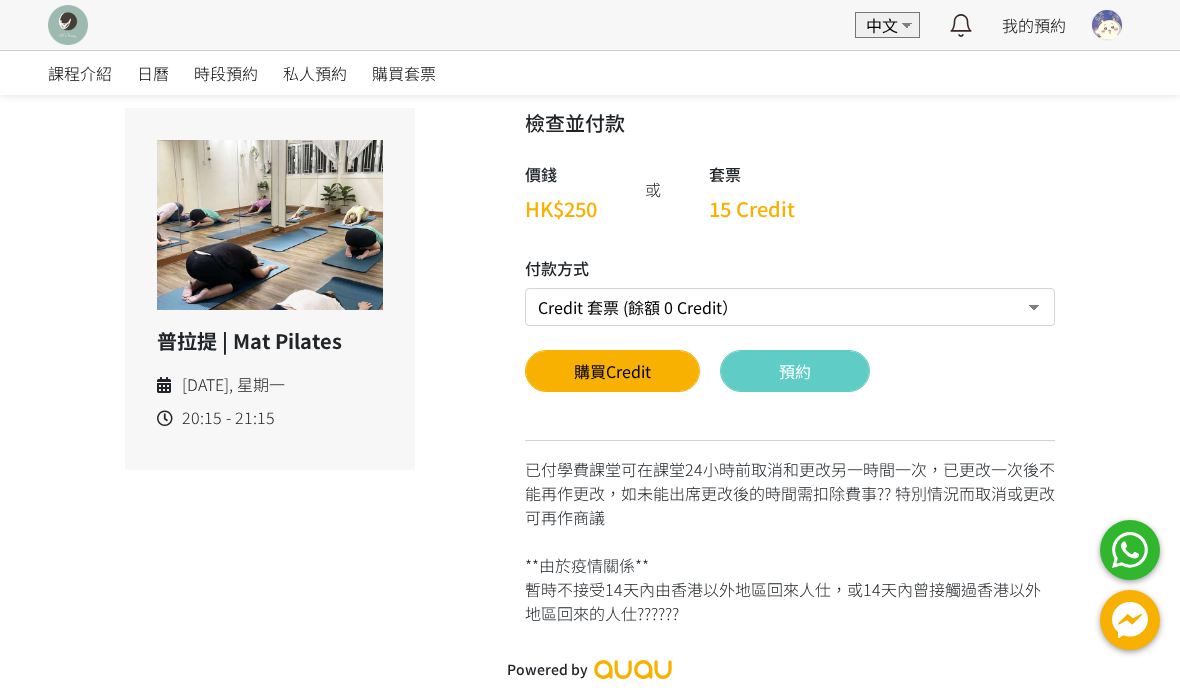 click on "Credit 套票 (餘額 0 Credit） PayMe 轉數快FPS及銀行轉帳" at bounding box center [790, 307] 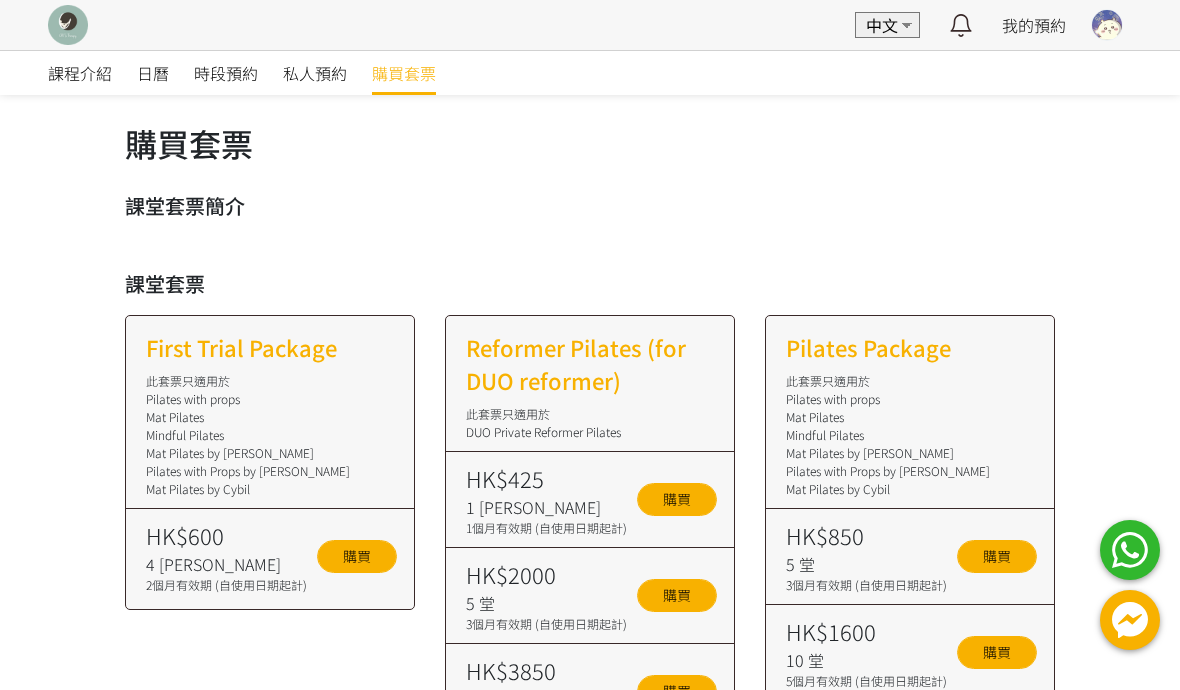 scroll, scrollTop: 0, scrollLeft: 0, axis: both 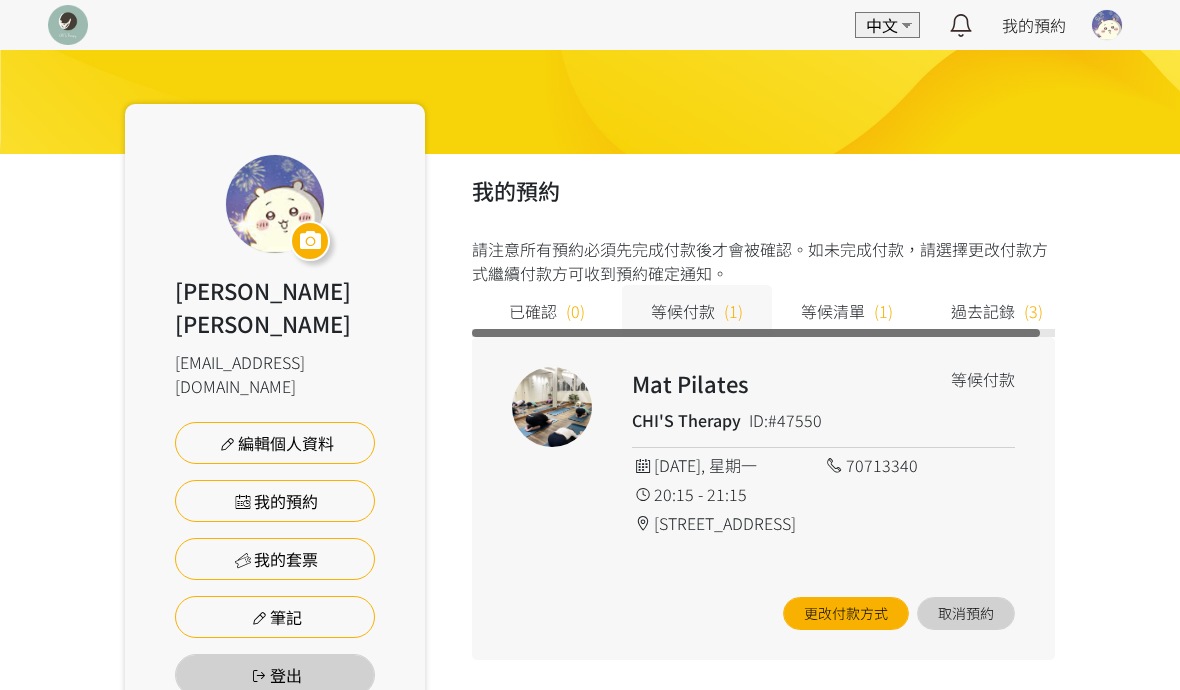 click on "取消預約" at bounding box center [966, 613] 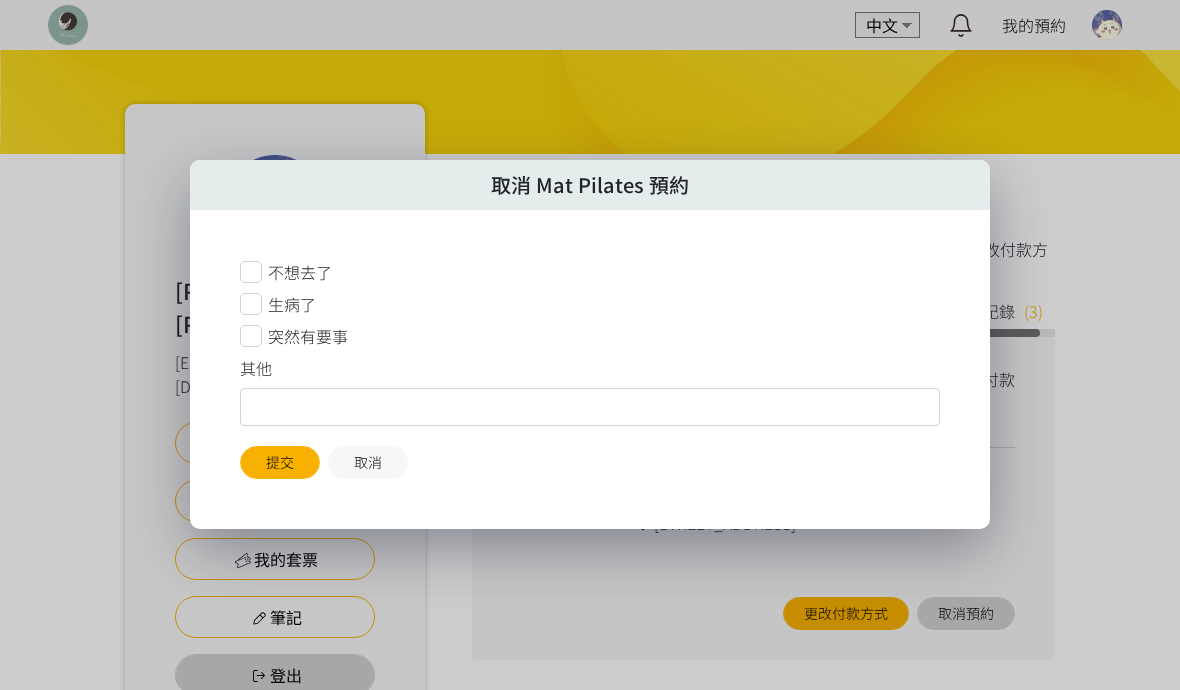 click at bounding box center [251, 336] 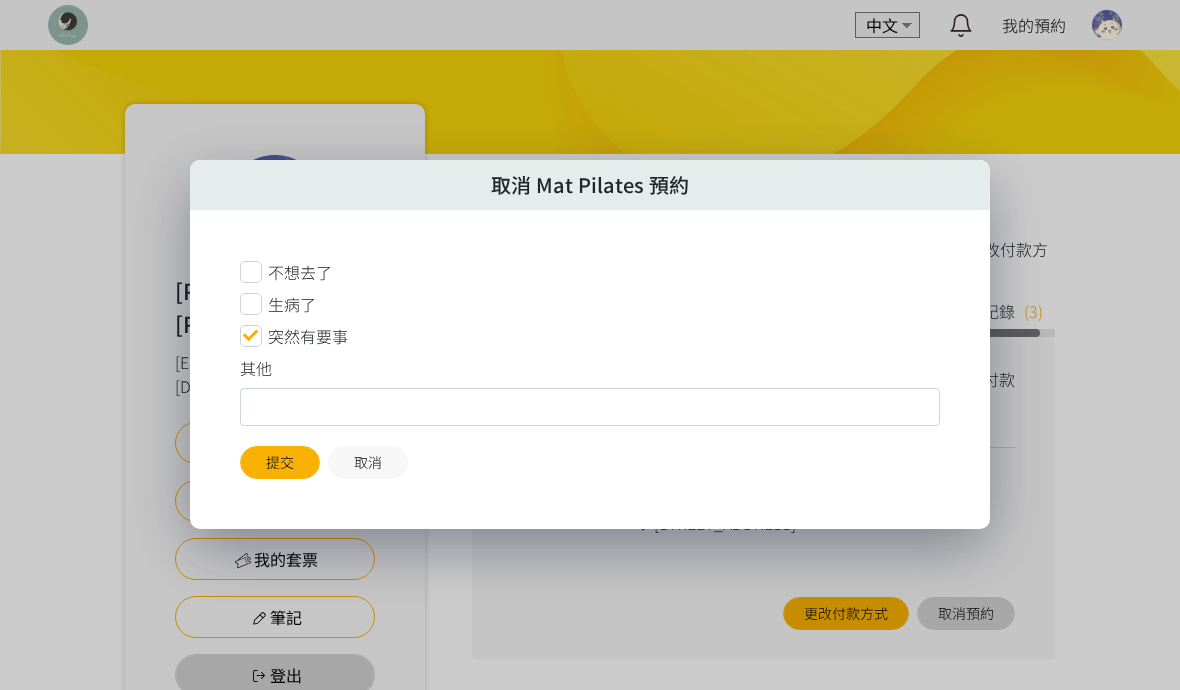 click on "取消" at bounding box center (368, 462) 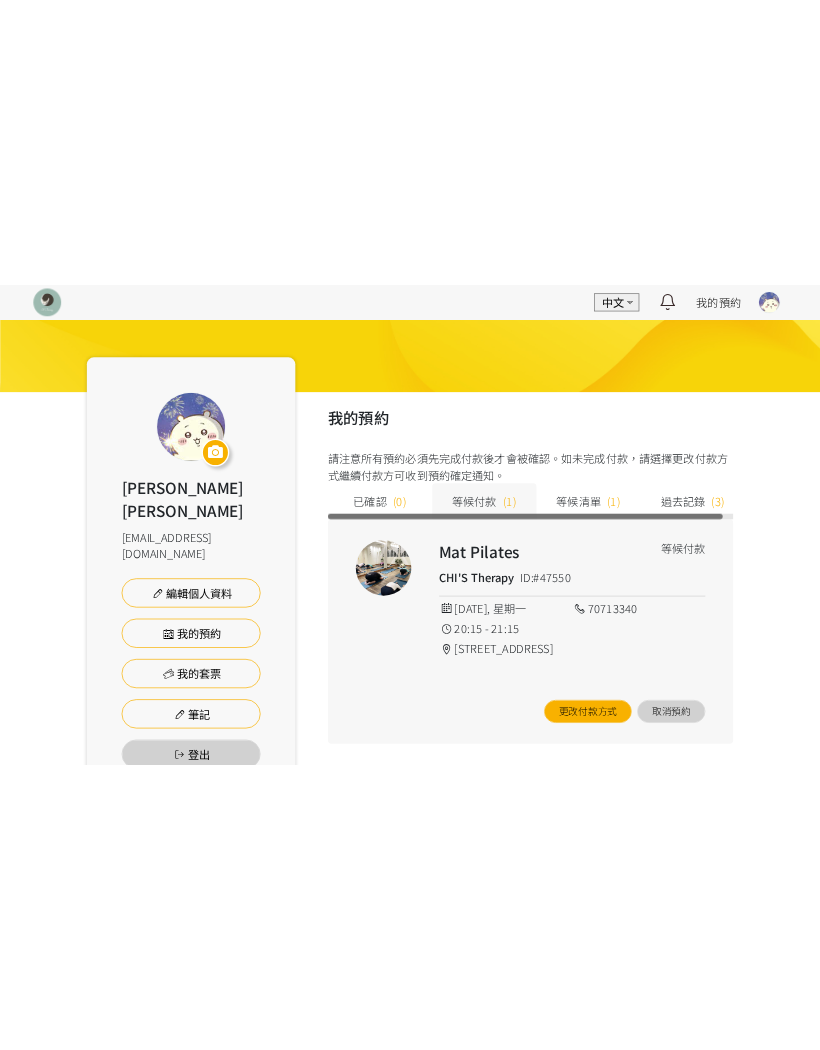 scroll, scrollTop: 0, scrollLeft: 0, axis: both 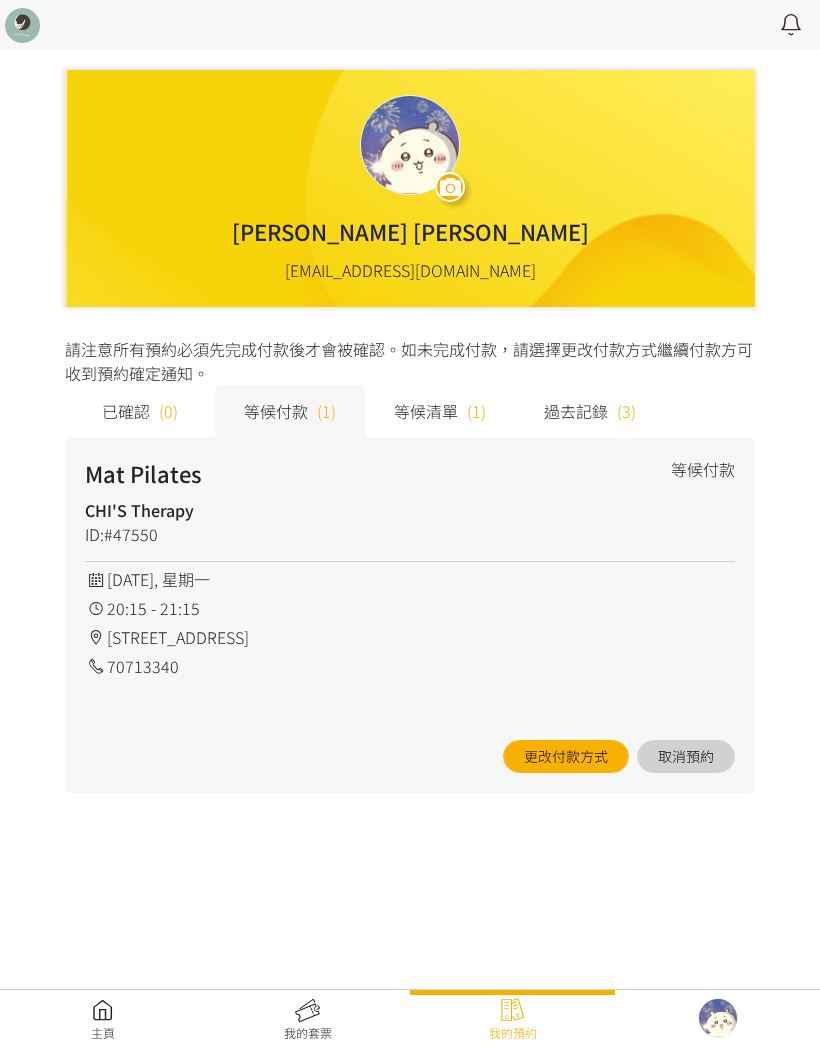 click on "過去記錄   (3)" at bounding box center (590, 411) 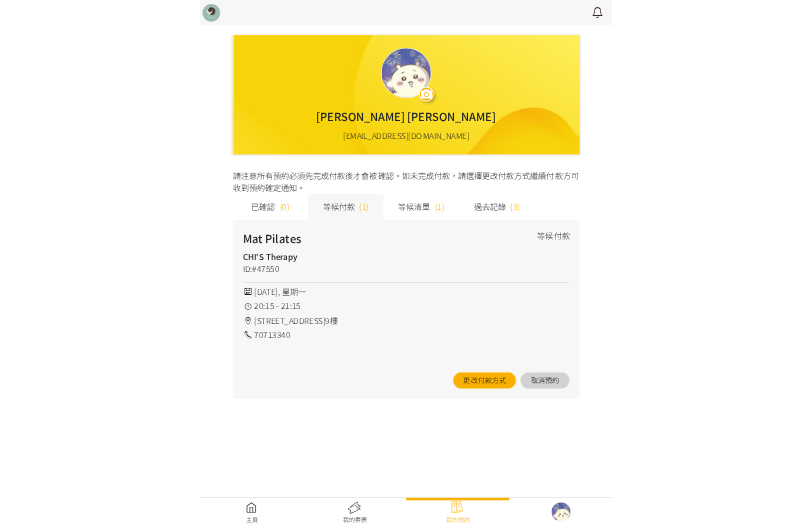 scroll, scrollTop: 0, scrollLeft: 0, axis: both 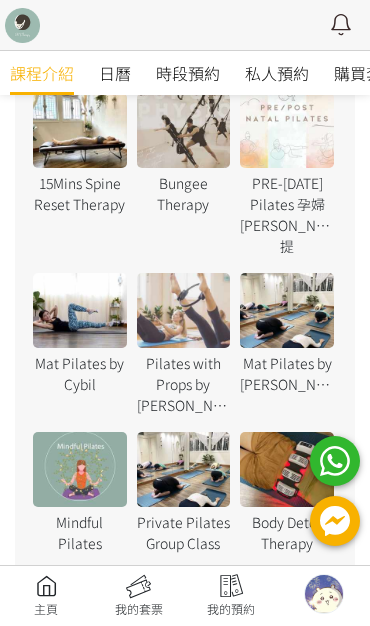 click at bounding box center (231, 596) 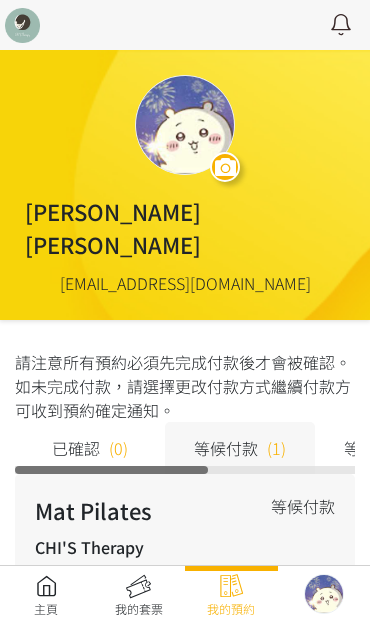 scroll, scrollTop: 0, scrollLeft: 0, axis: both 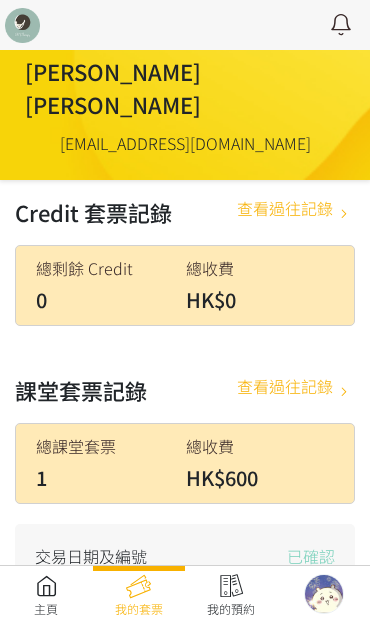 click on "查看過往記錄" at bounding box center [285, 212] 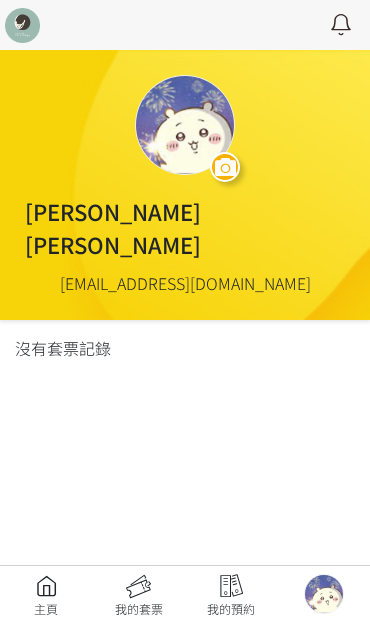 scroll, scrollTop: 0, scrollLeft: 0, axis: both 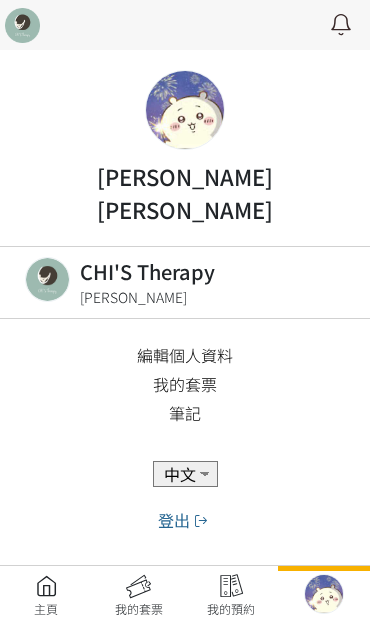 click at bounding box center (231, 596) 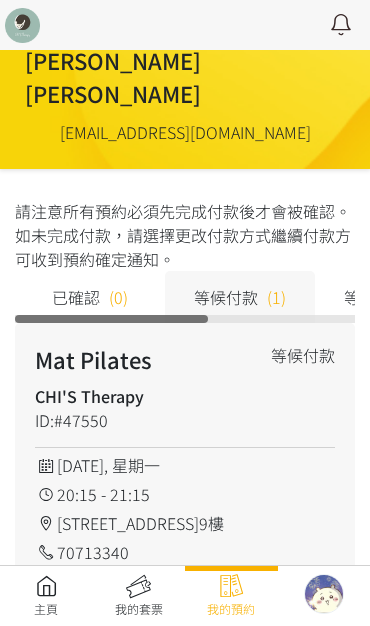 scroll, scrollTop: 179, scrollLeft: 0, axis: vertical 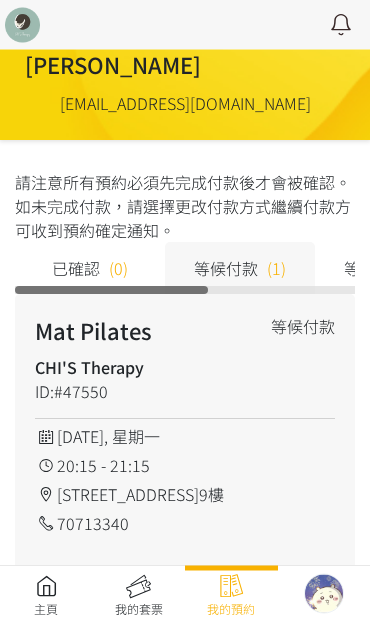click on "(1)" at bounding box center [276, 269] 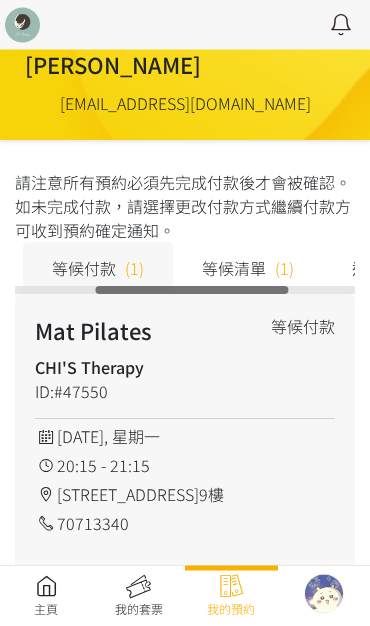 click on "等候清單" at bounding box center [234, 269] 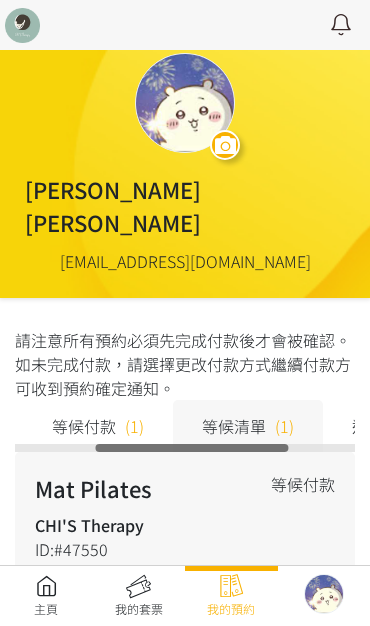 scroll, scrollTop: 17, scrollLeft: 0, axis: vertical 